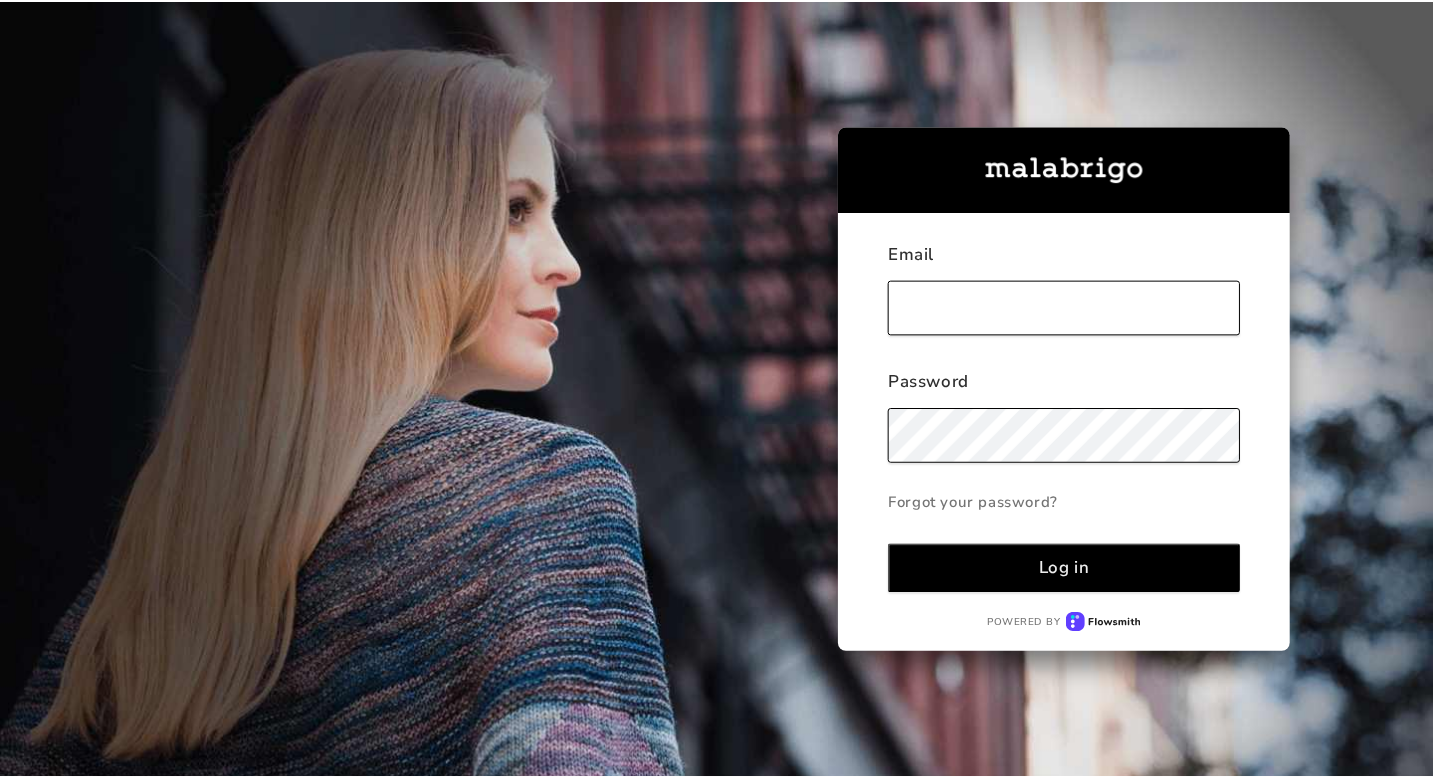 scroll, scrollTop: 0, scrollLeft: 0, axis: both 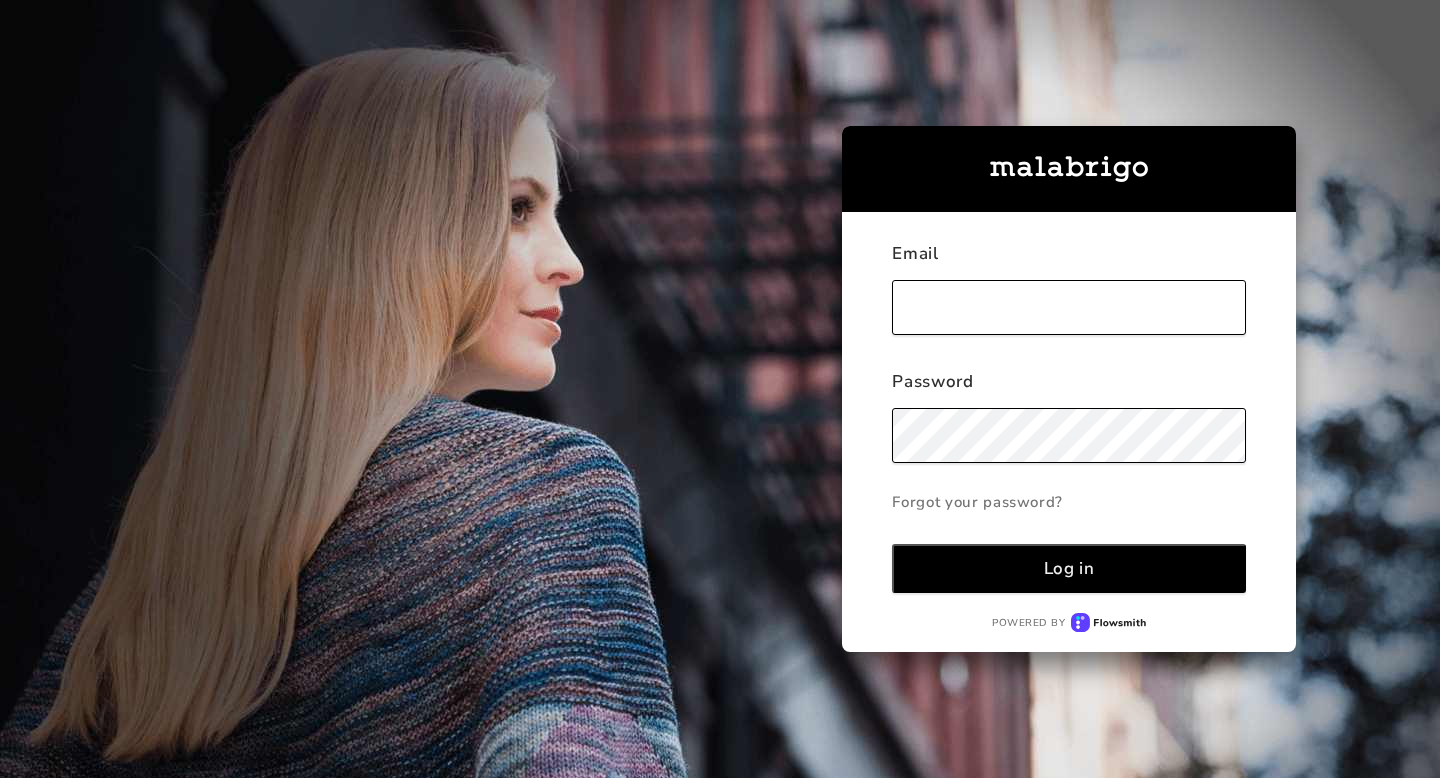 type on "[PERSON_NAME][EMAIL_ADDRESS][DOMAIN_NAME]" 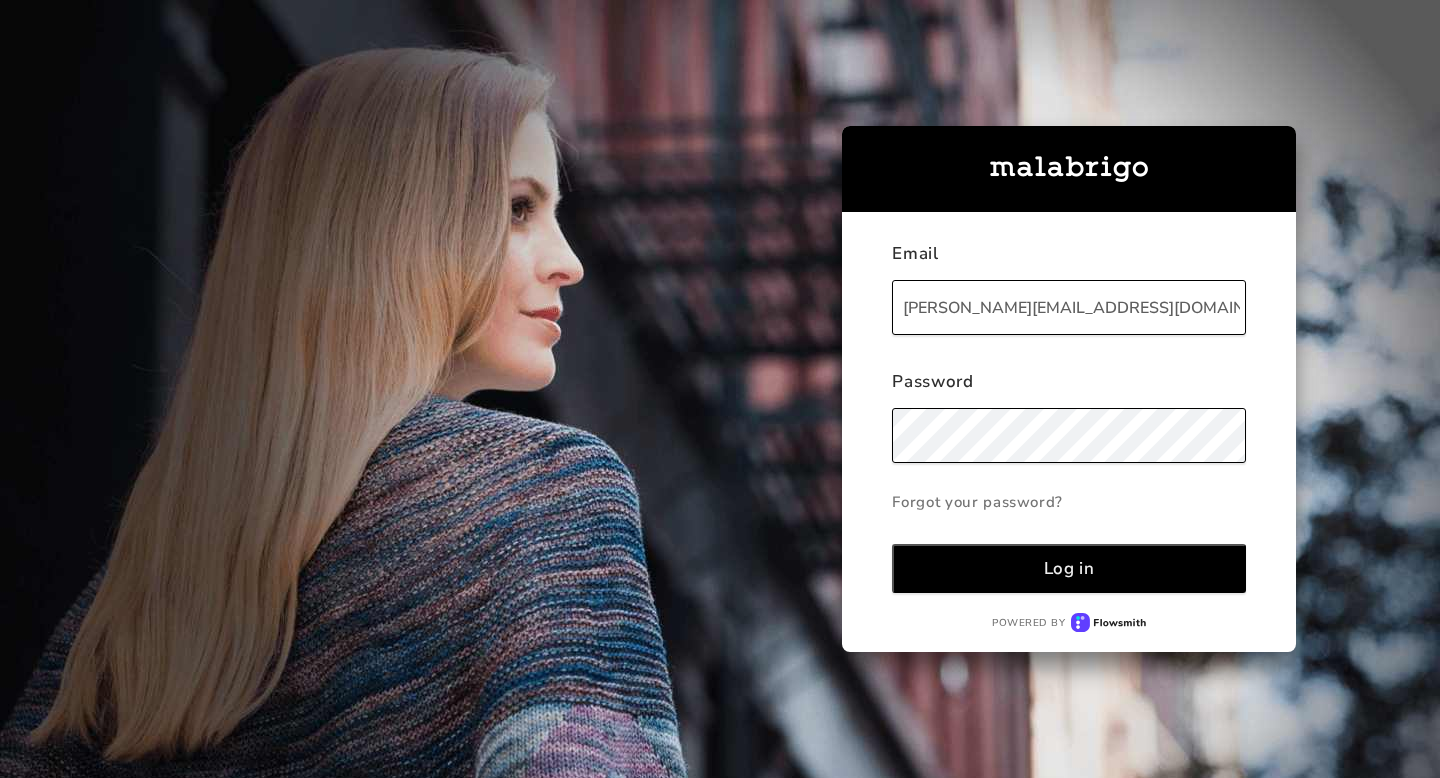 click on "Log in" at bounding box center [1069, 568] 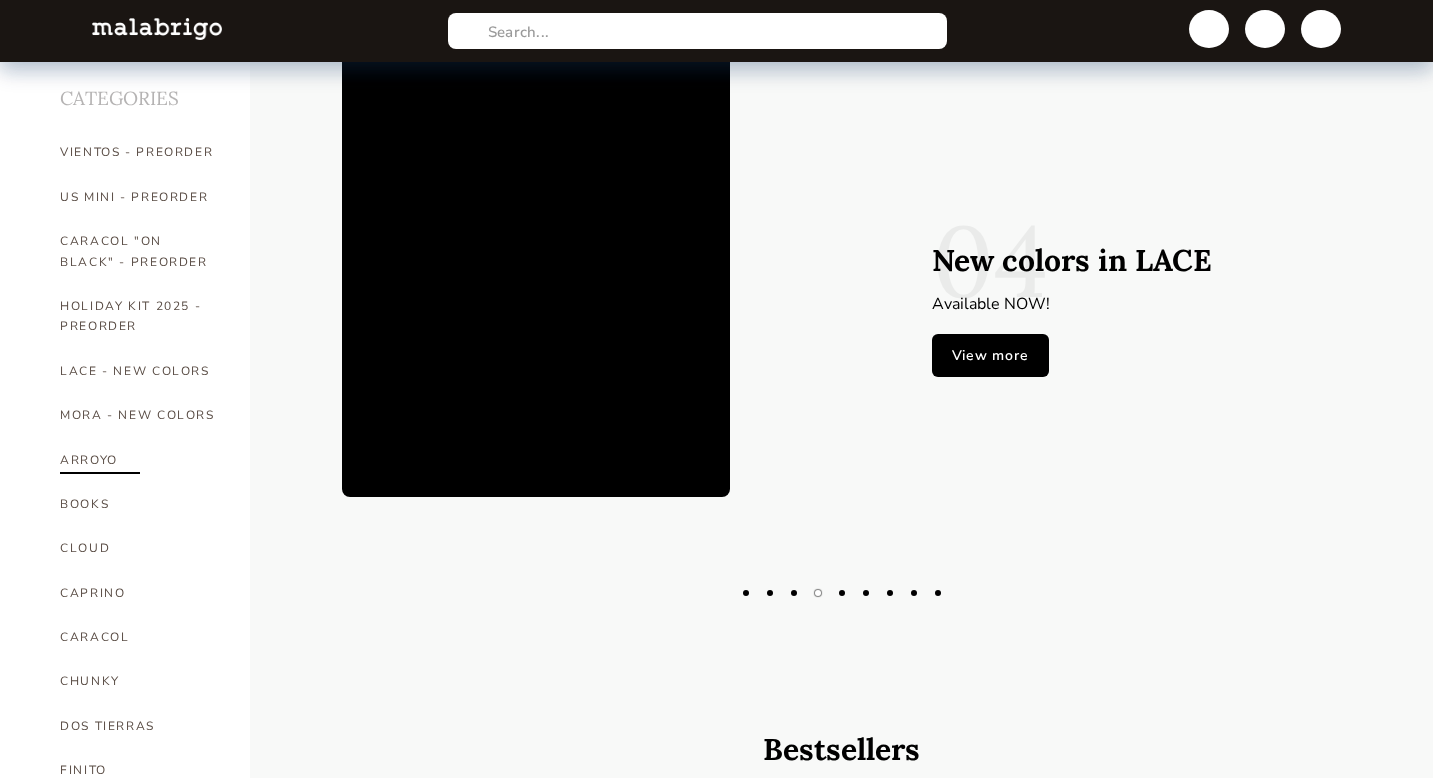 scroll, scrollTop: 66, scrollLeft: 0, axis: vertical 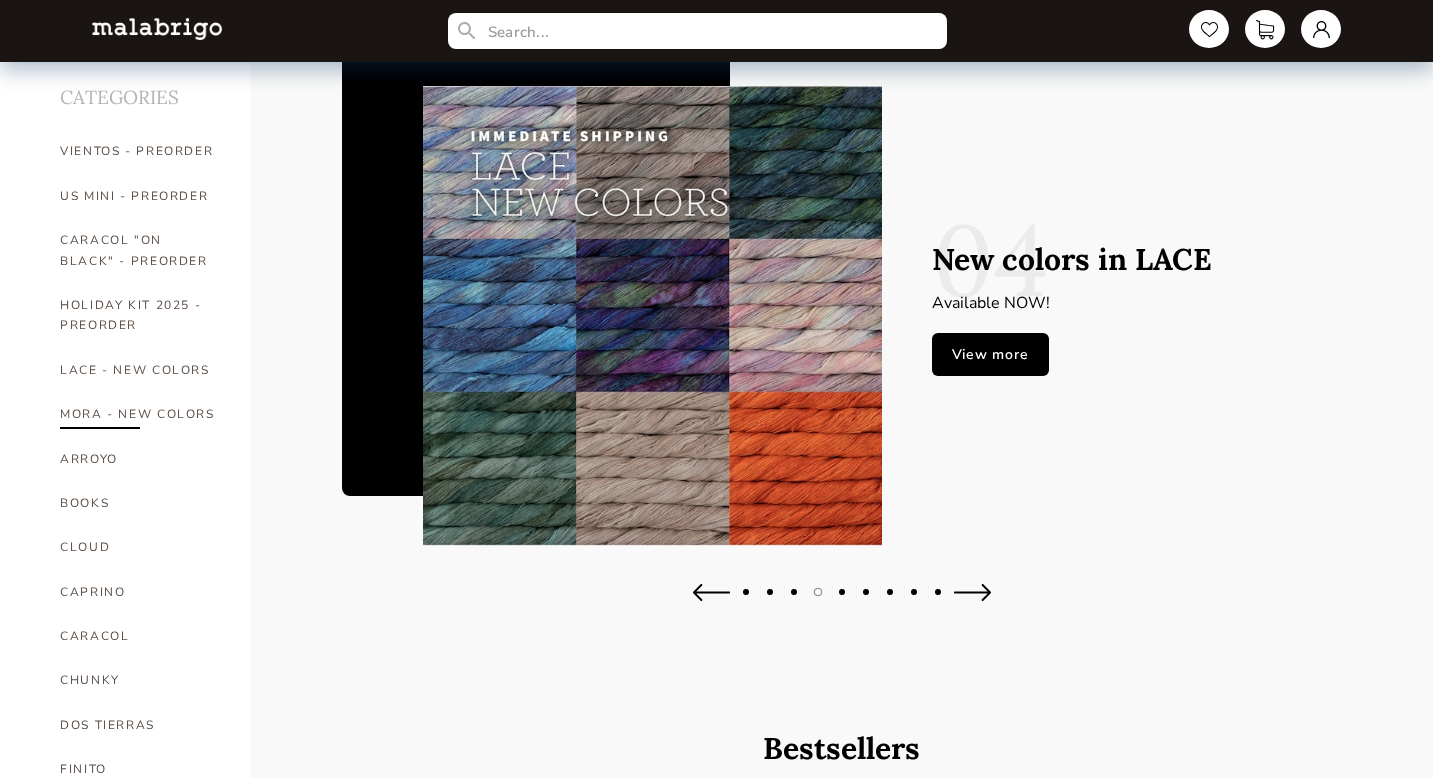 click on "MORA - NEW COLORS" at bounding box center [140, 414] 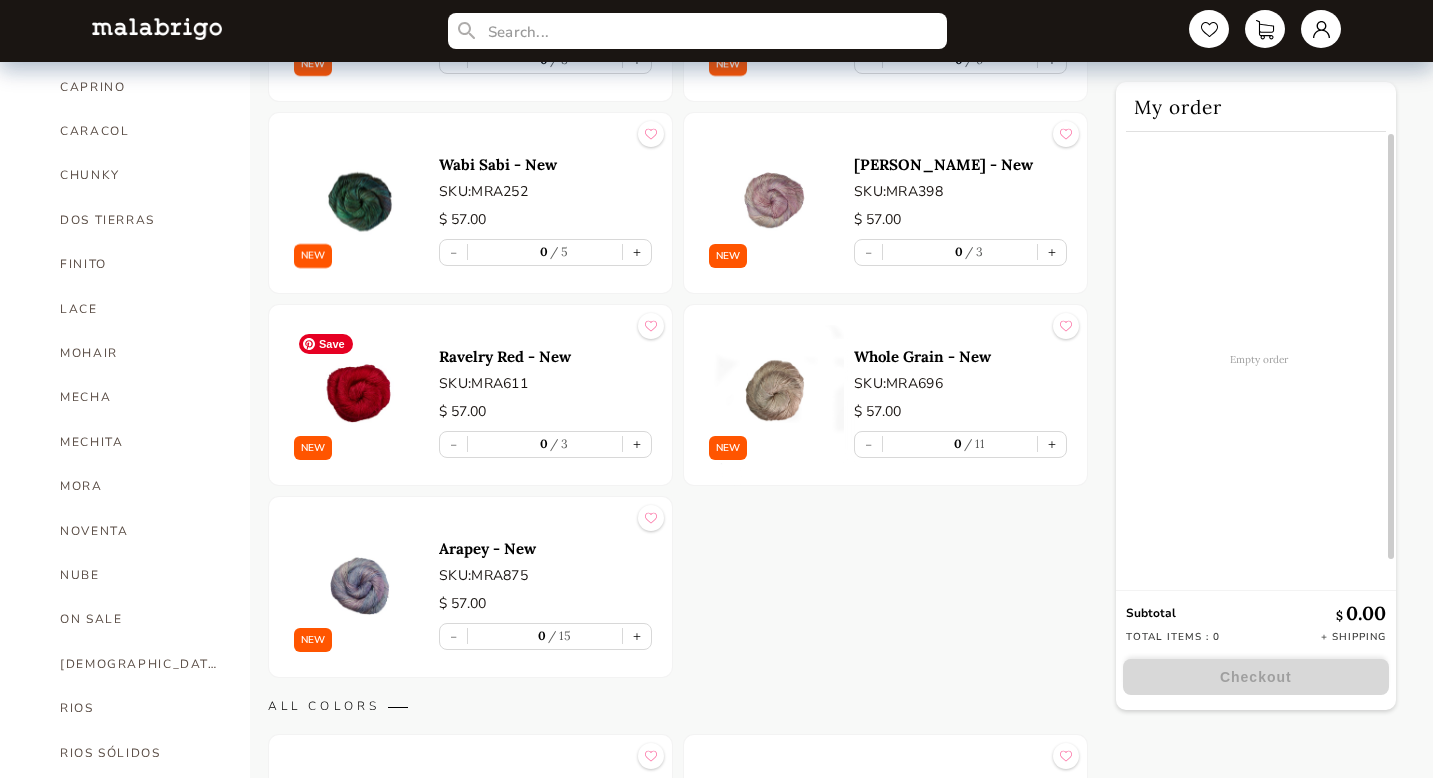 scroll, scrollTop: 583, scrollLeft: 0, axis: vertical 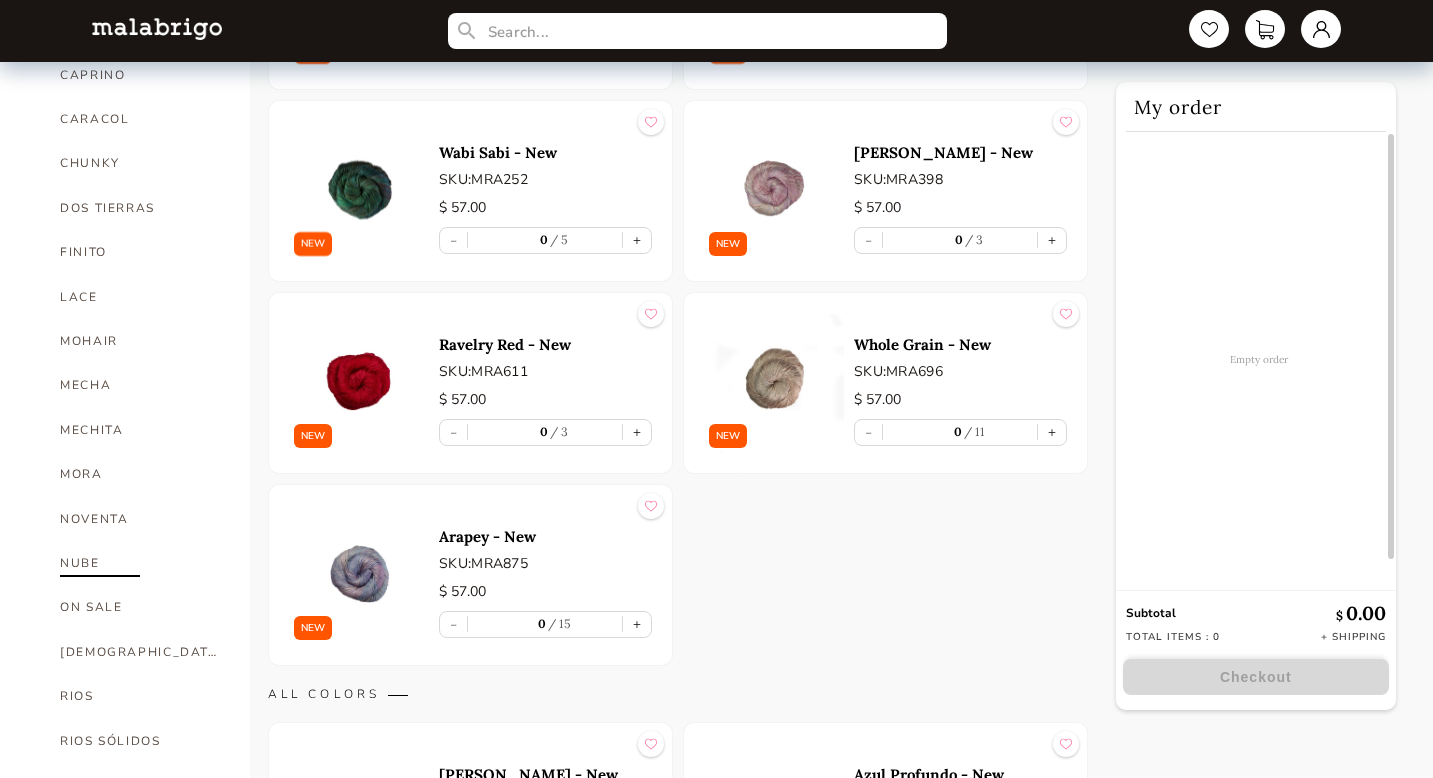 click on "NUBE" at bounding box center [140, 563] 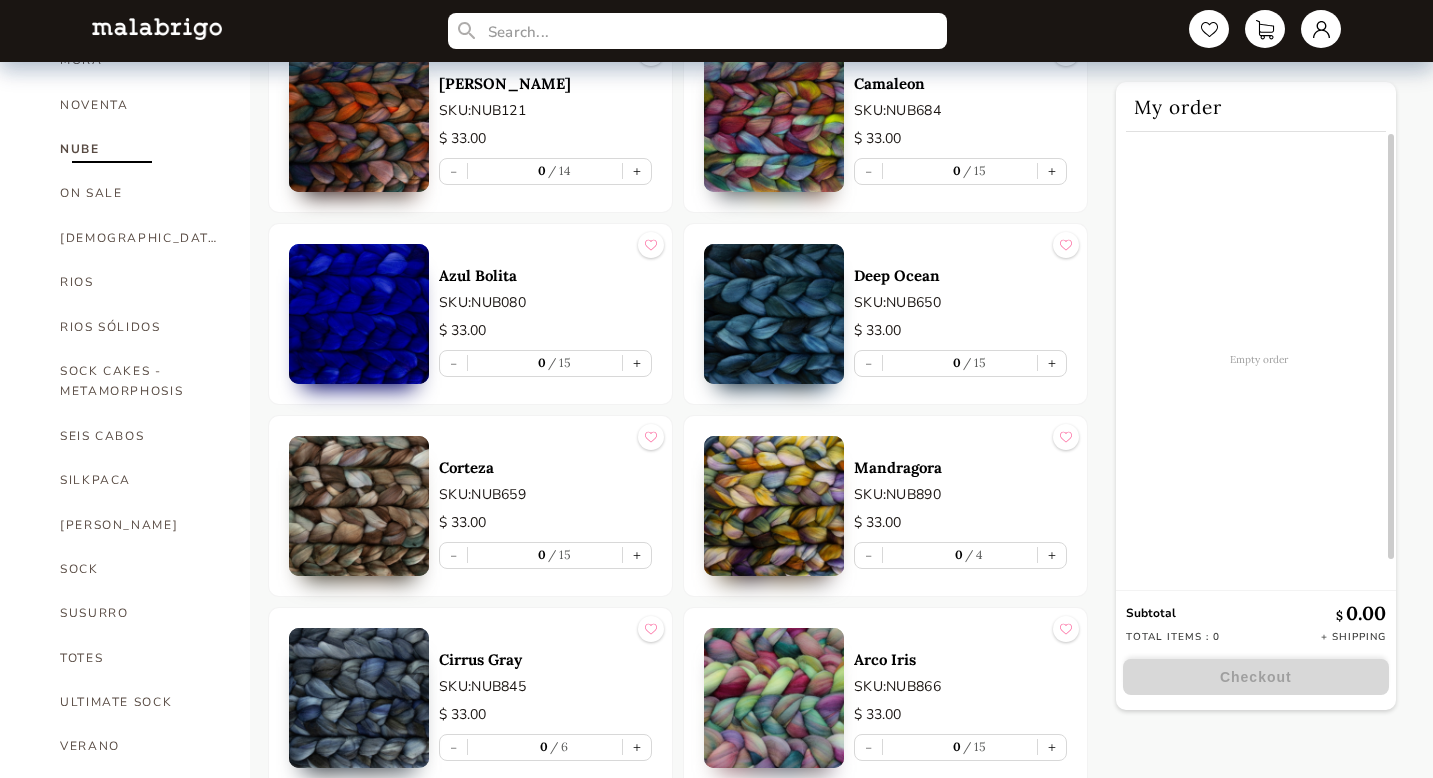 scroll, scrollTop: 1025, scrollLeft: 0, axis: vertical 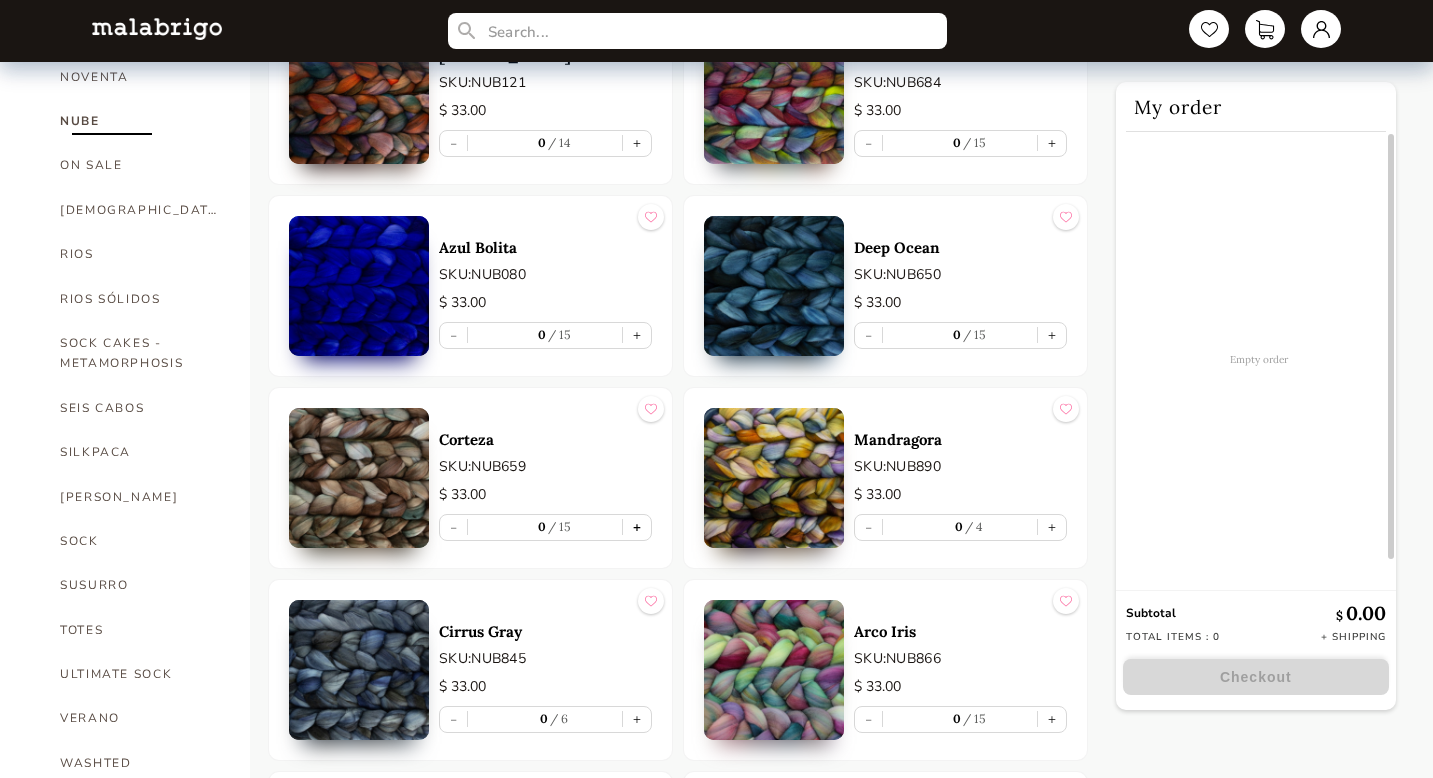 click on "+" at bounding box center [637, 527] 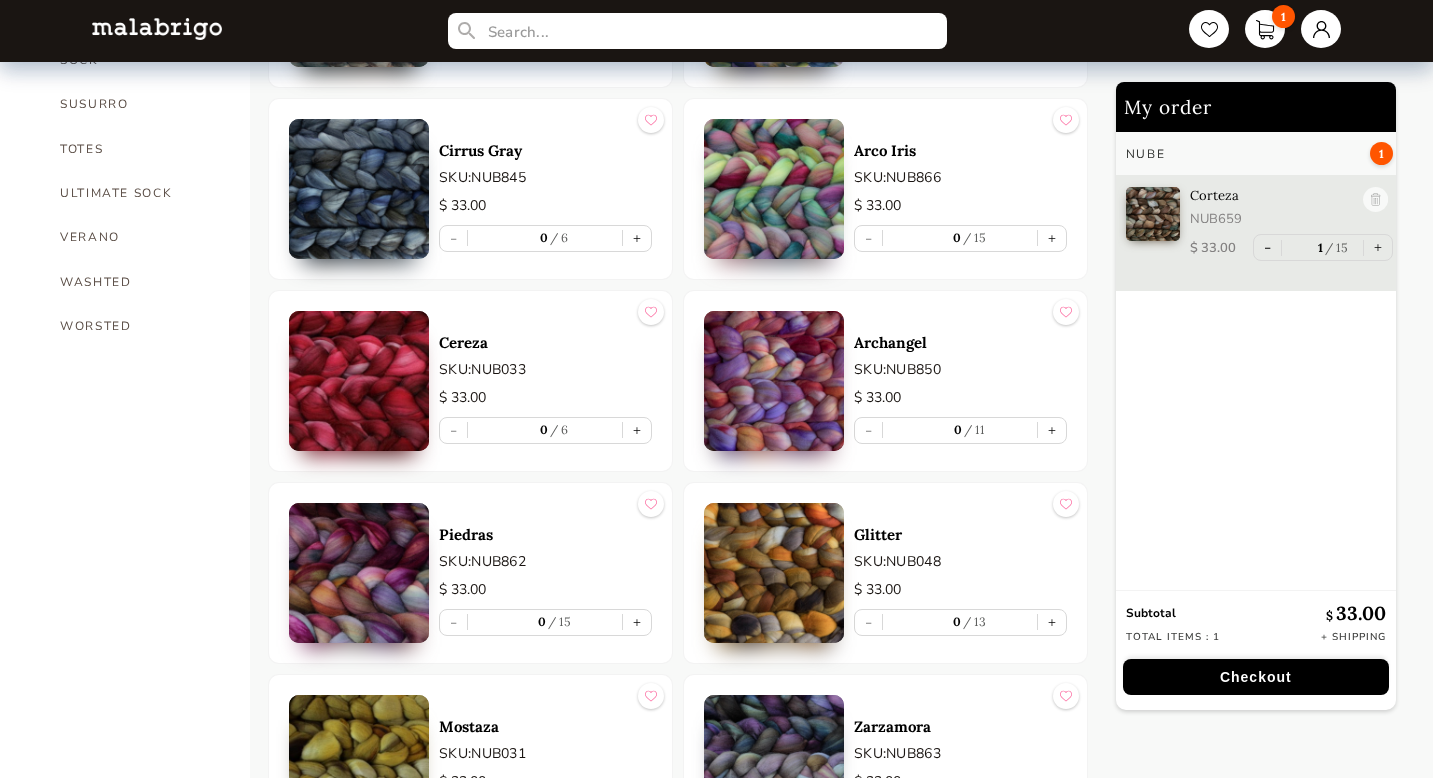 scroll, scrollTop: 1512, scrollLeft: 0, axis: vertical 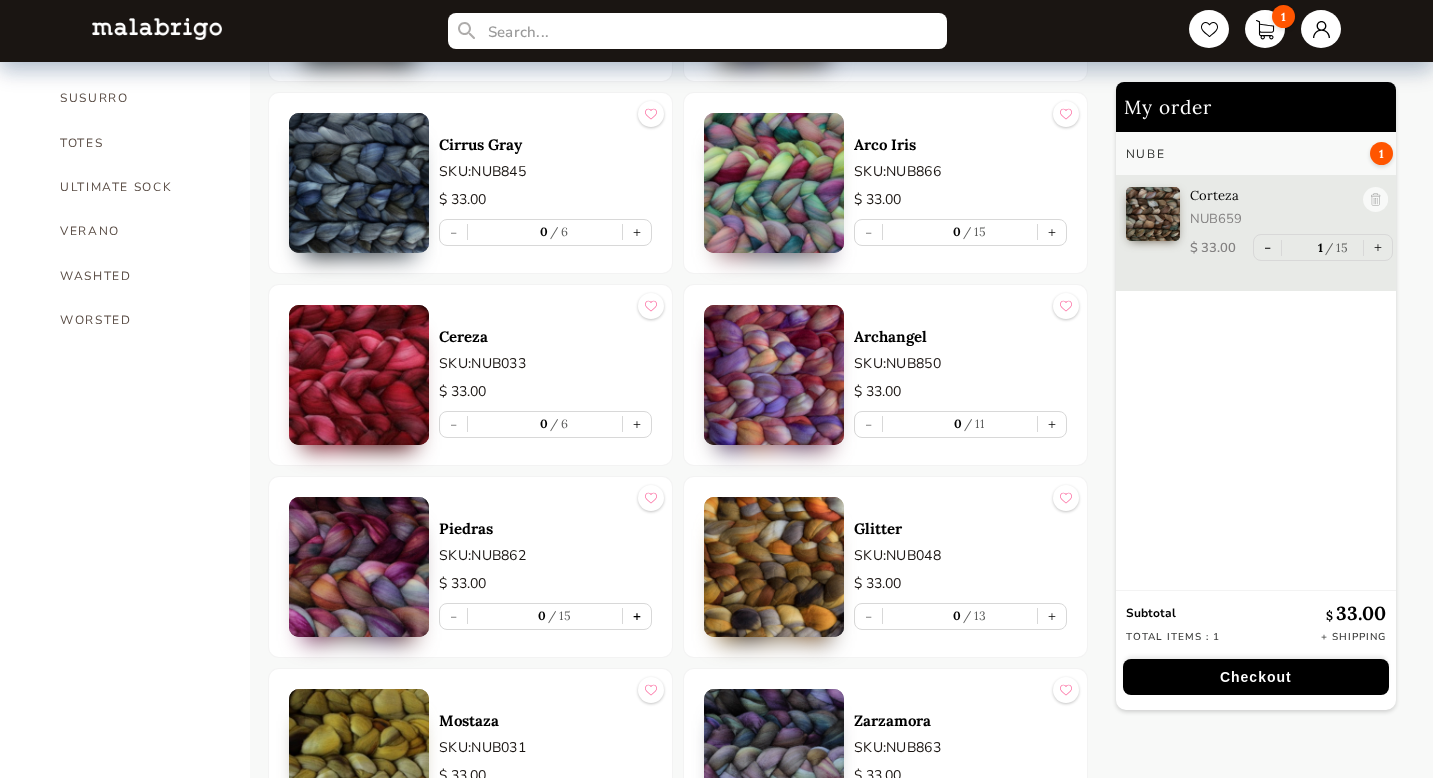 click on "+" at bounding box center [637, 616] 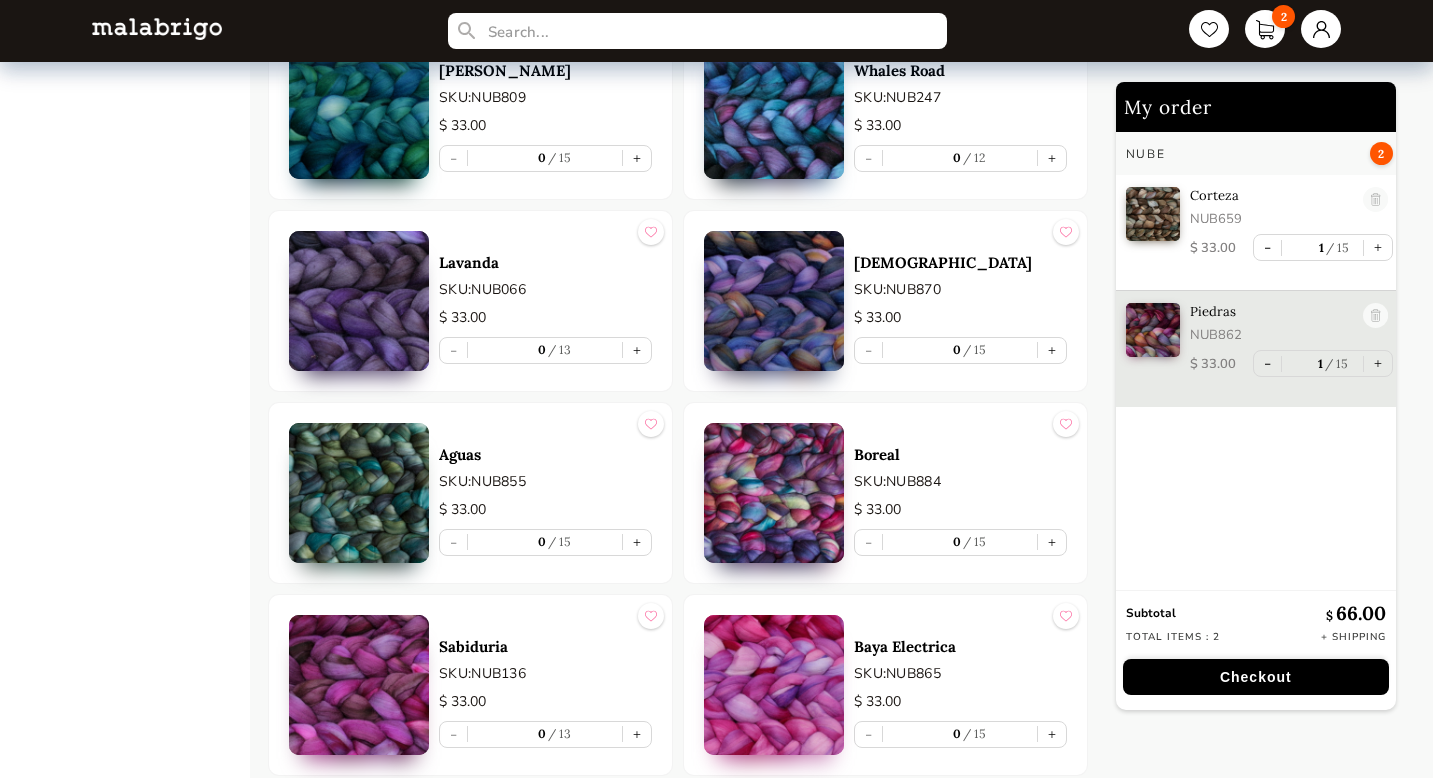 scroll, scrollTop: 2743, scrollLeft: 0, axis: vertical 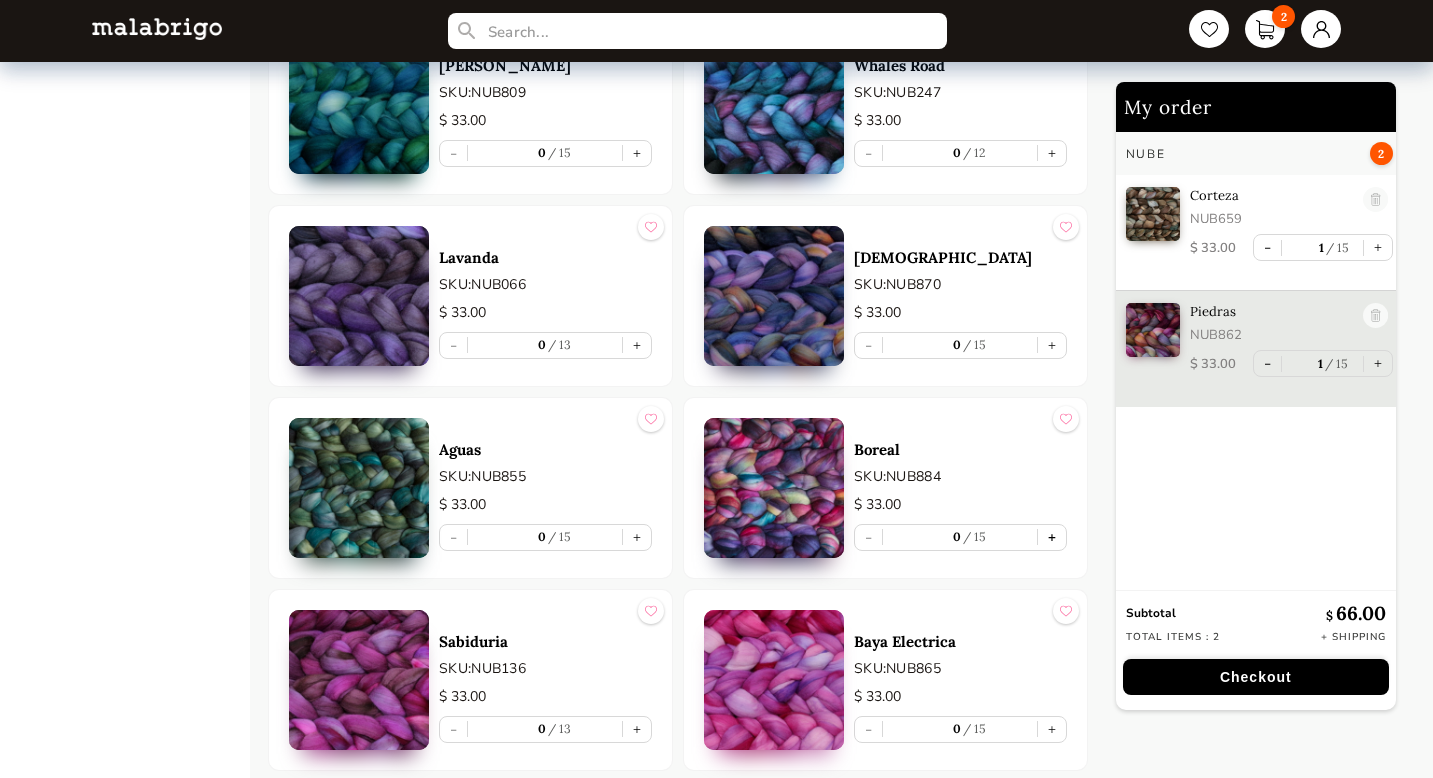 click on "+" at bounding box center (1052, 537) 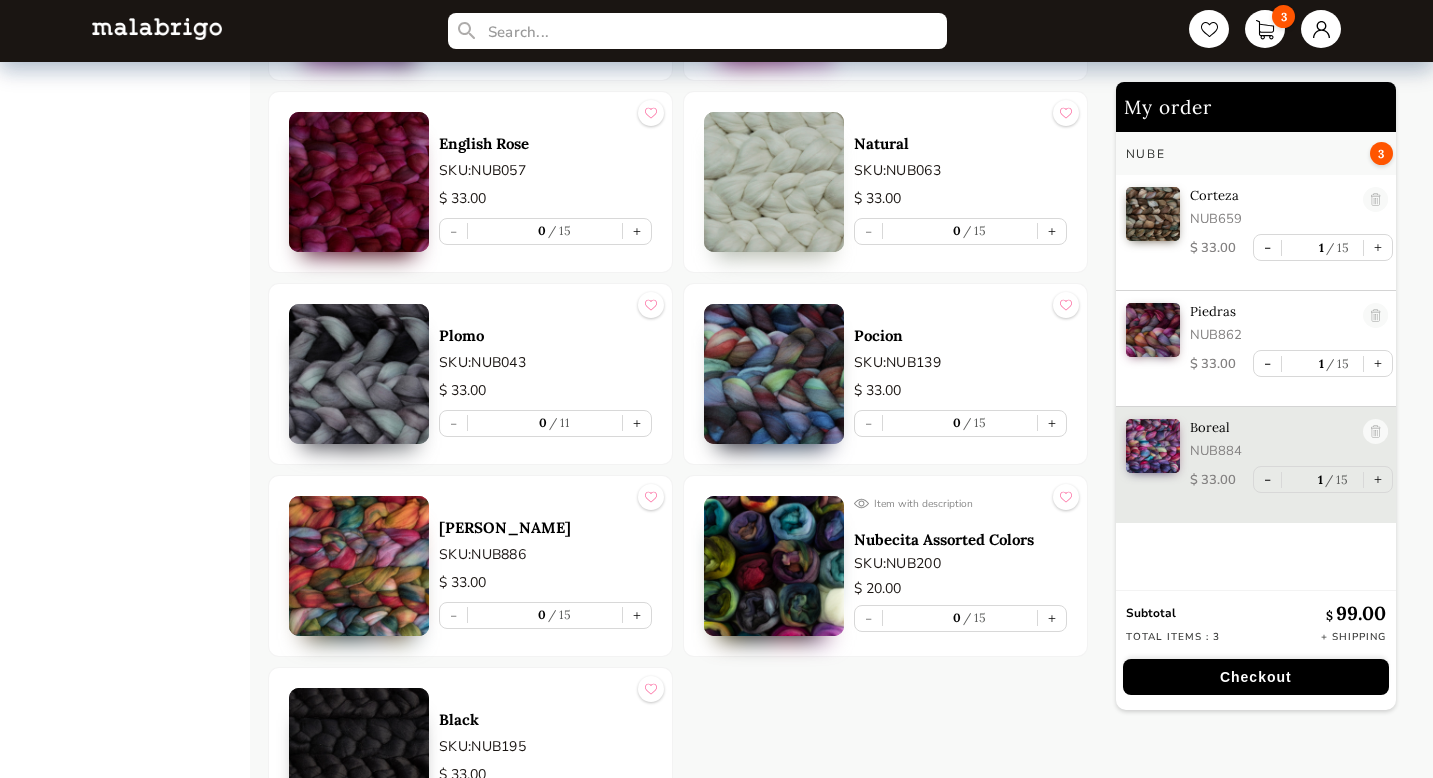 scroll, scrollTop: 3435, scrollLeft: 0, axis: vertical 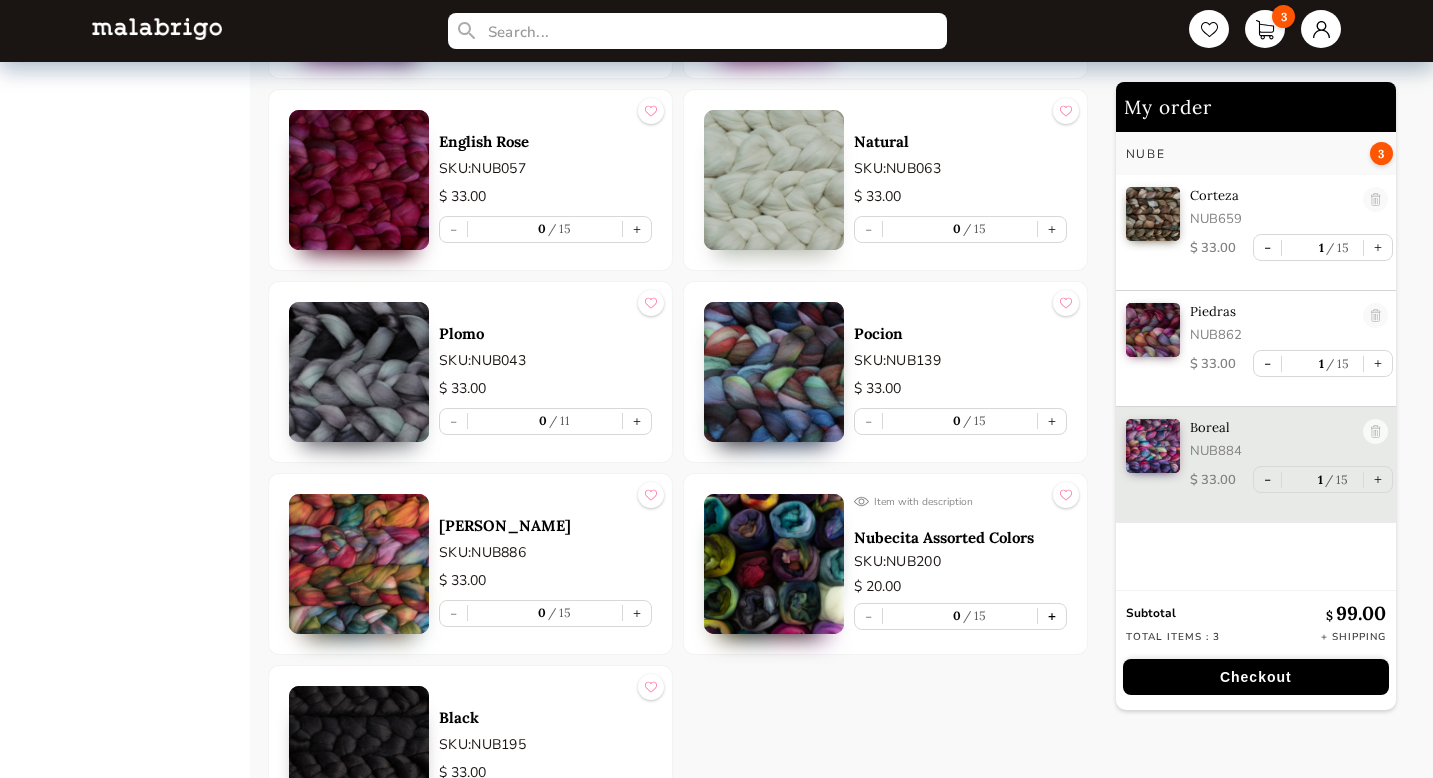 click on "+" at bounding box center [1052, 616] 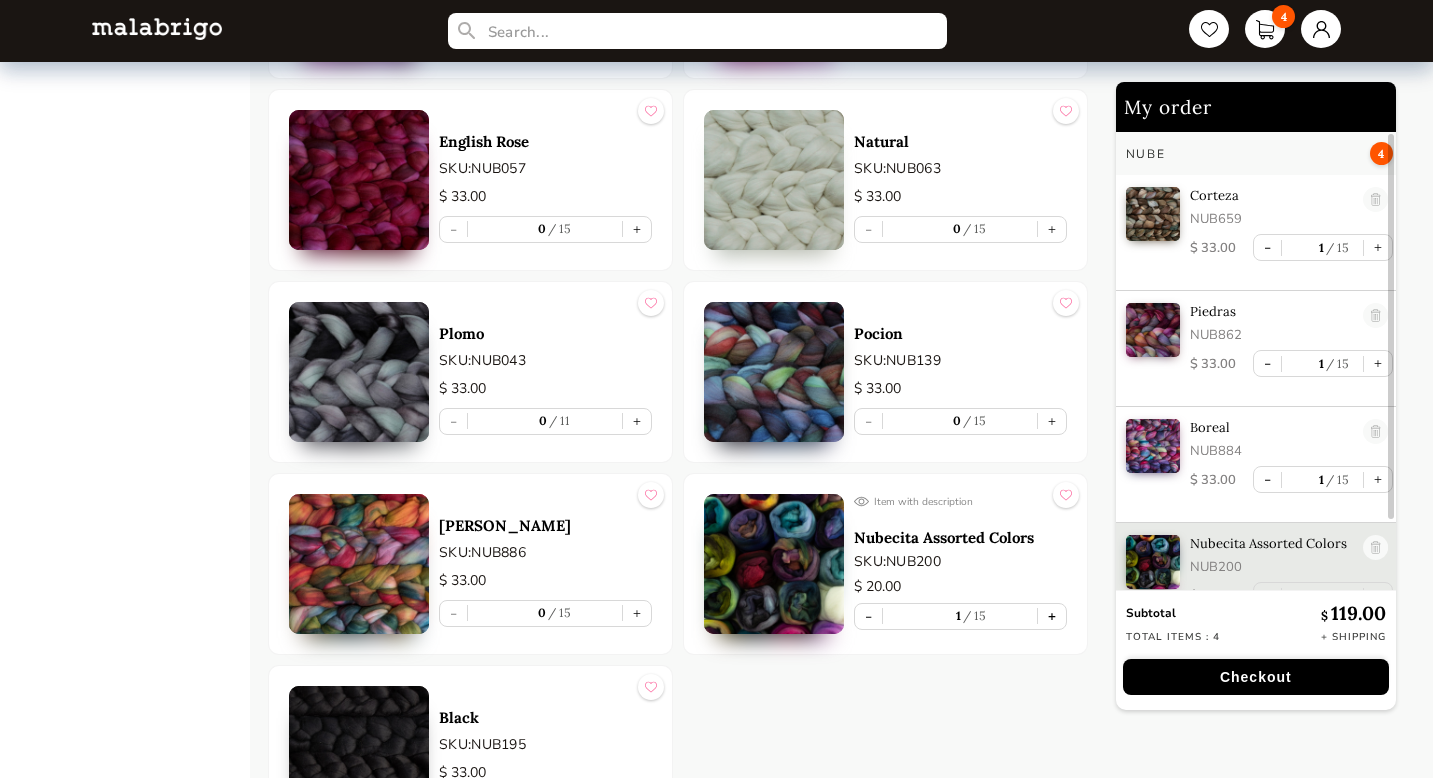 scroll, scrollTop: 24, scrollLeft: 0, axis: vertical 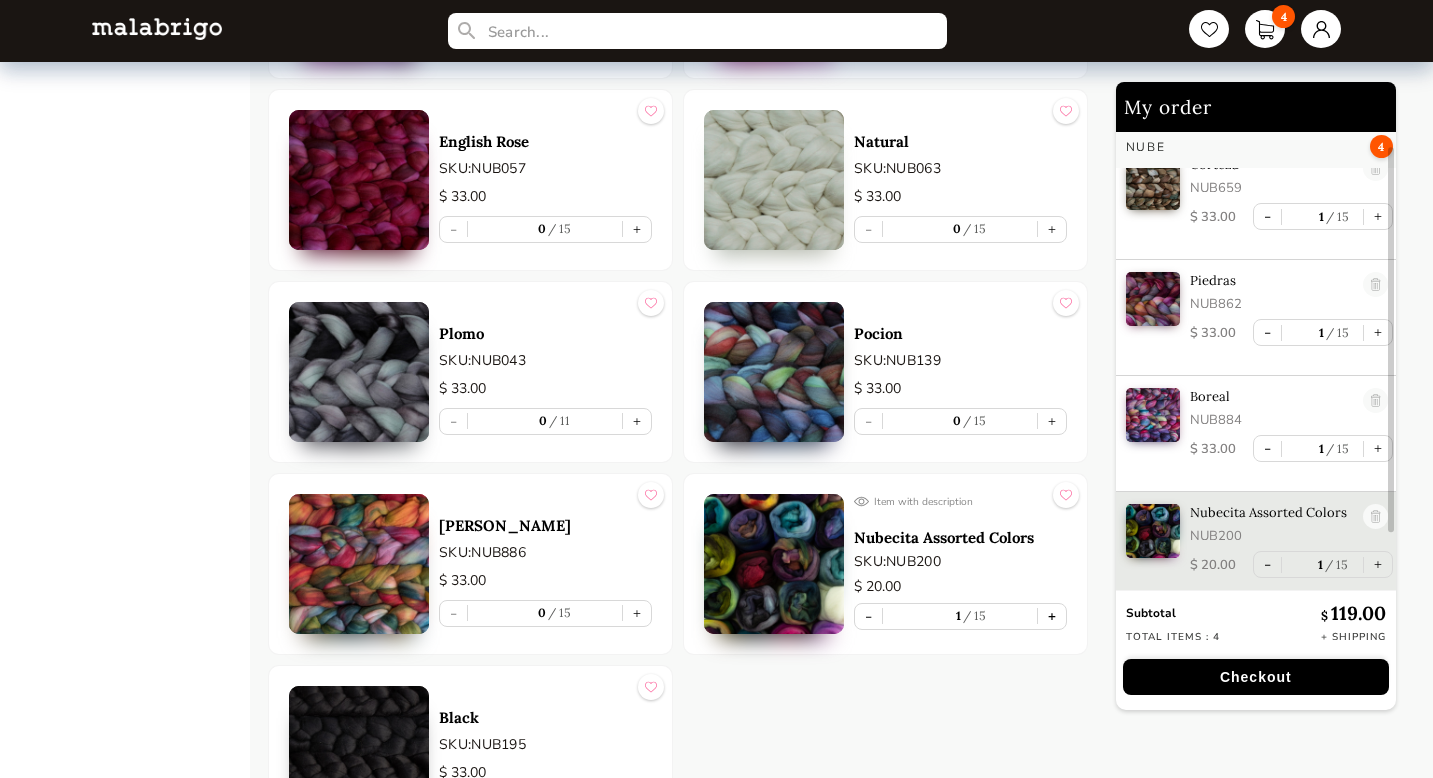 click on "+" at bounding box center (1052, 616) 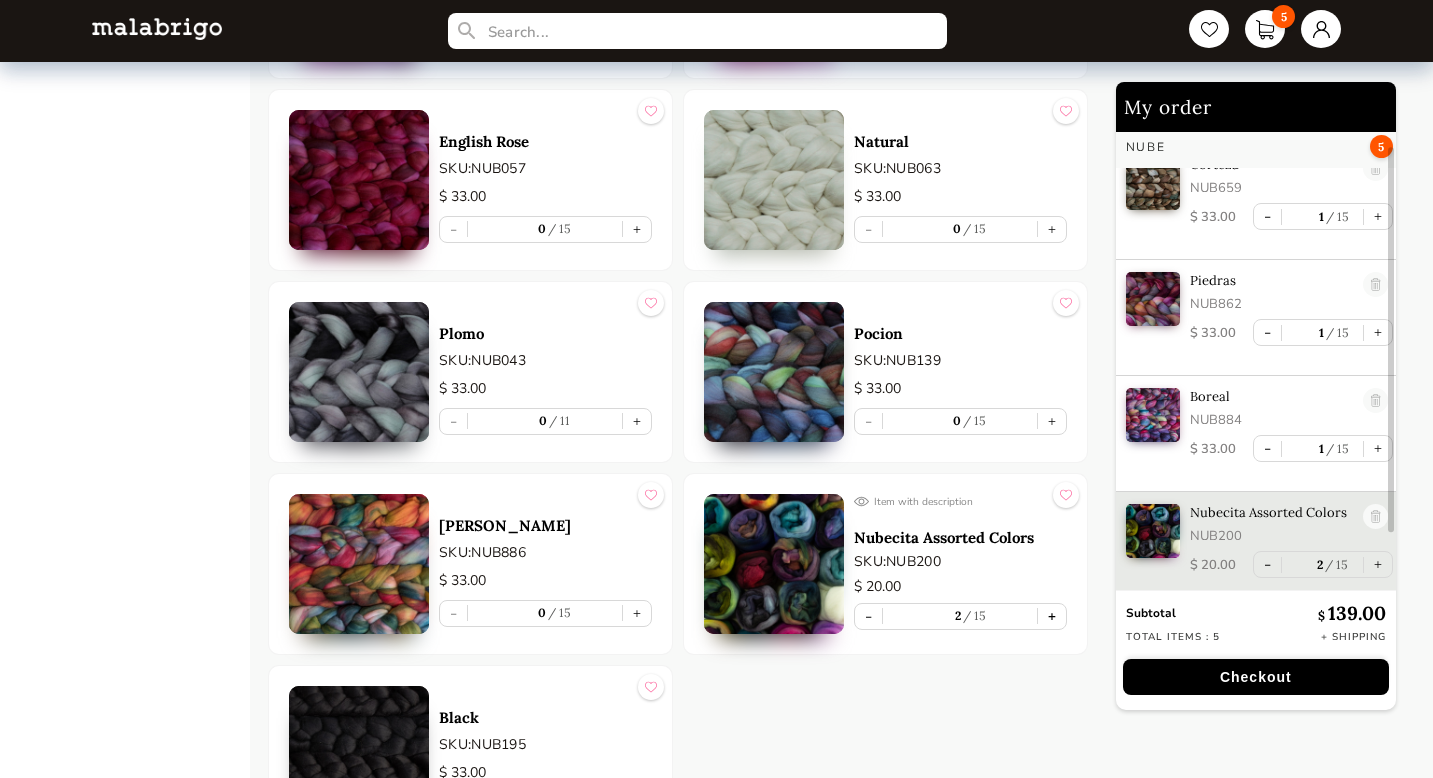 scroll, scrollTop: 41, scrollLeft: 0, axis: vertical 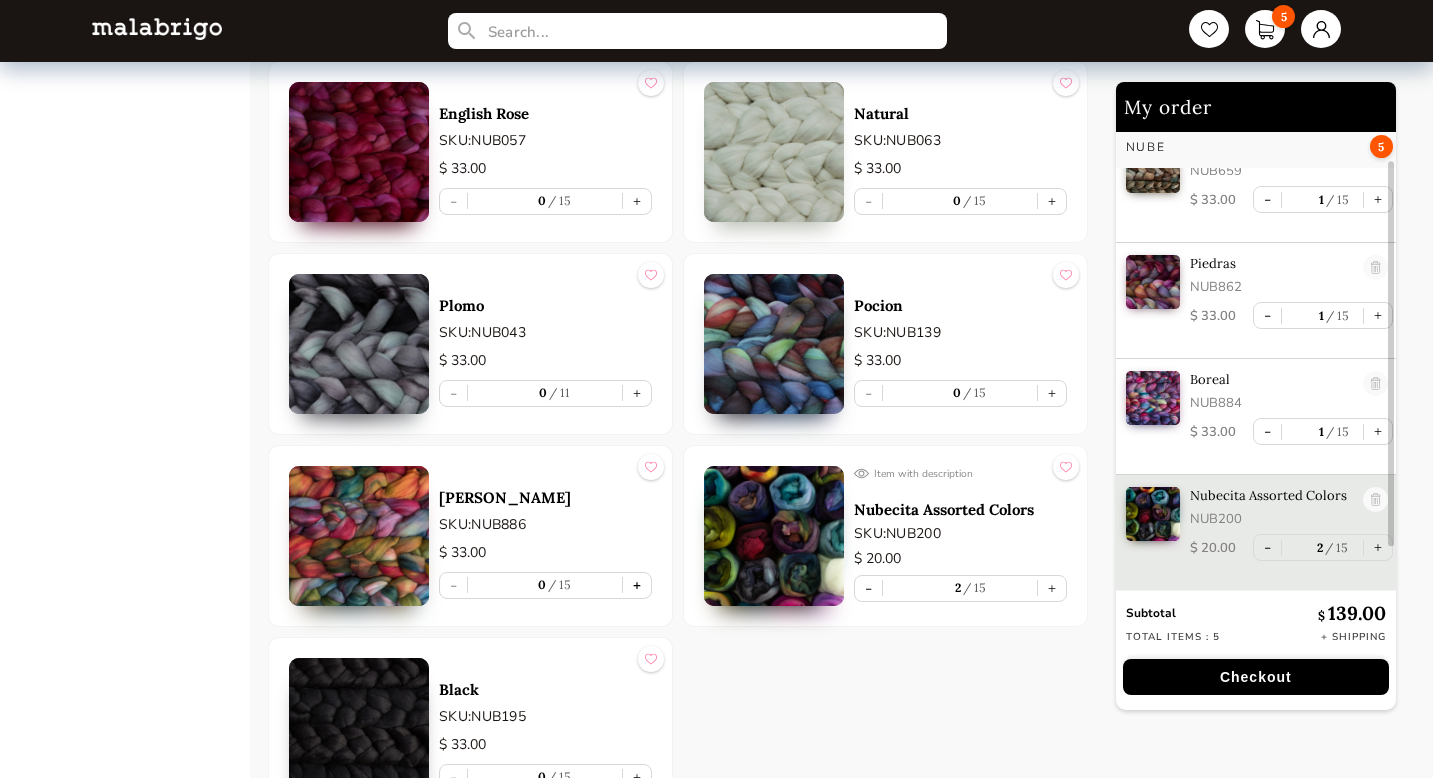 click on "+" at bounding box center [637, 585] 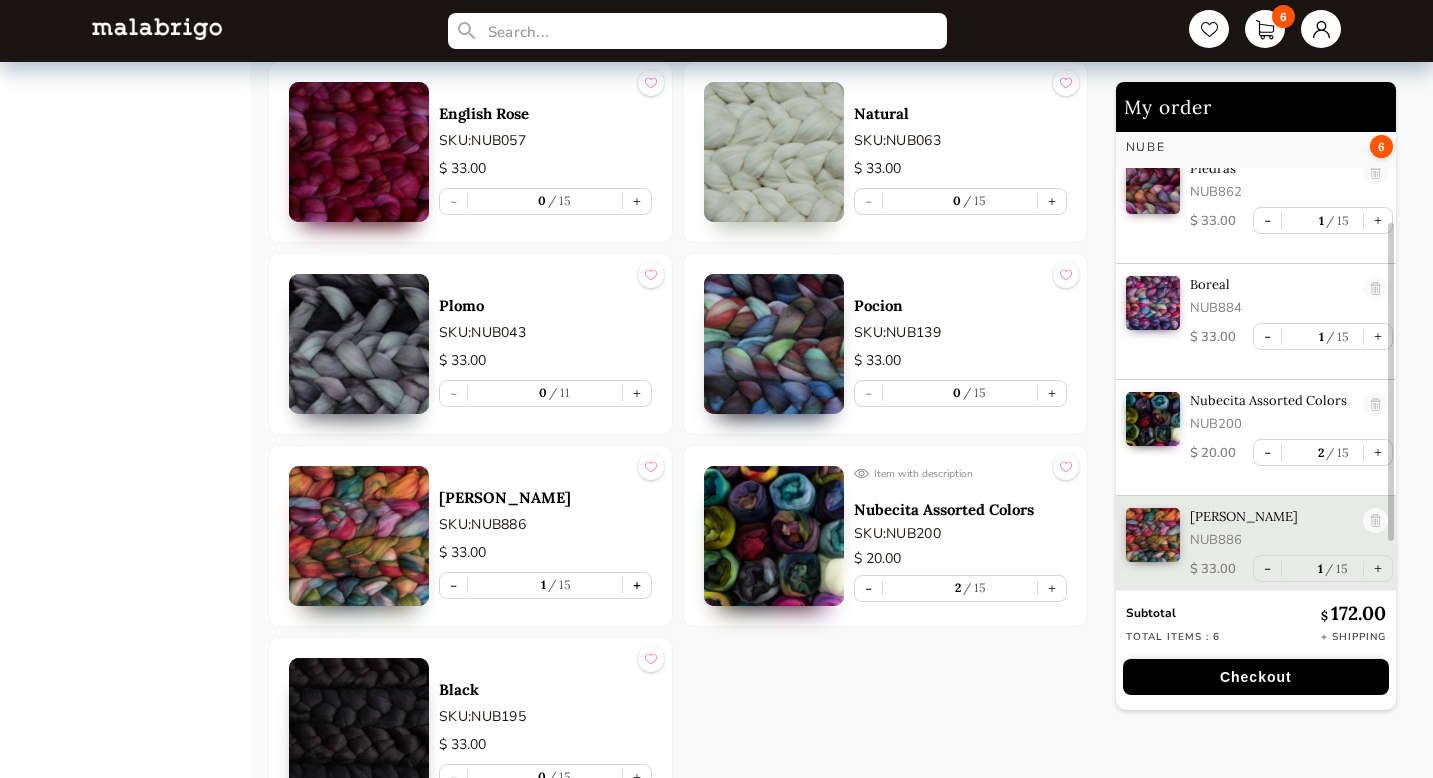 scroll, scrollTop: 140, scrollLeft: 0, axis: vertical 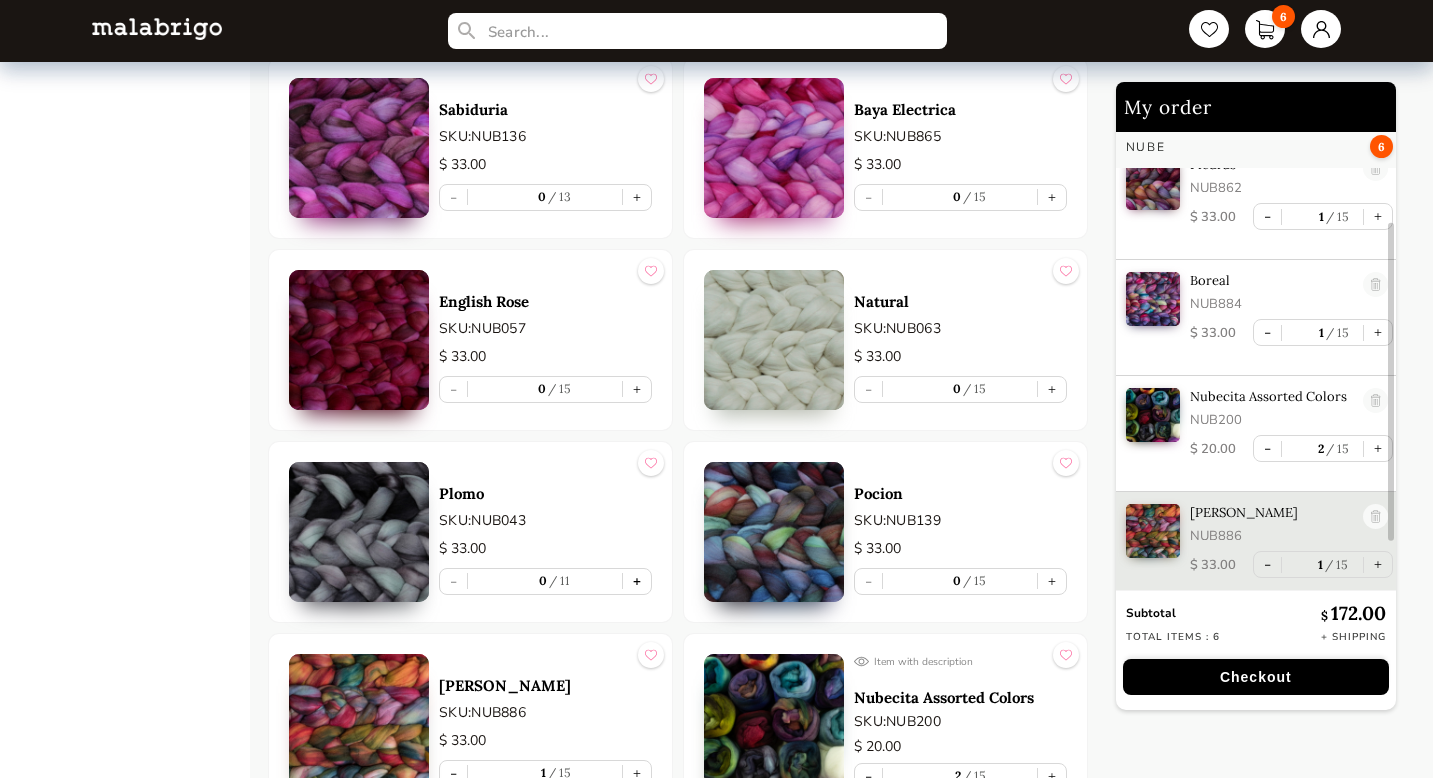 click on "+" at bounding box center (637, 581) 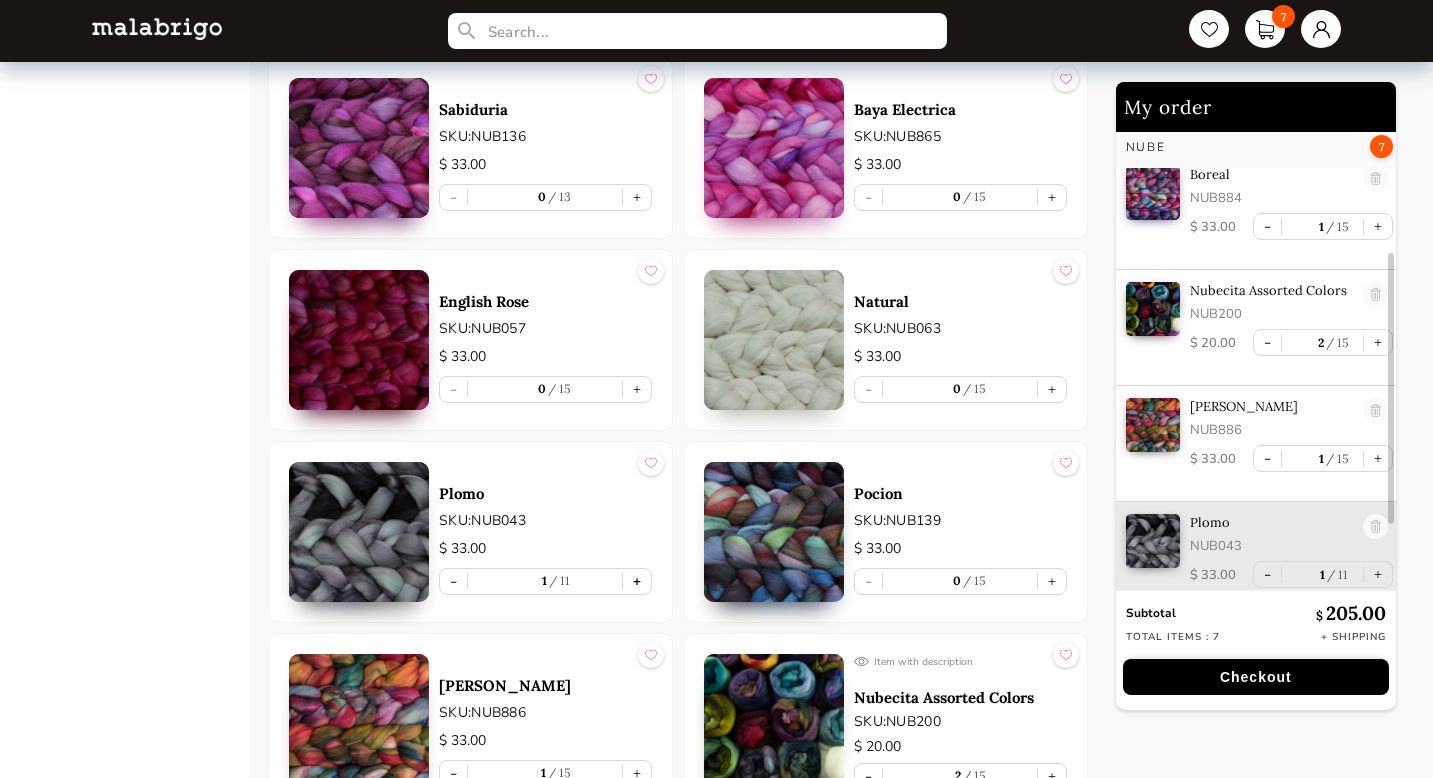 scroll, scrollTop: 256, scrollLeft: 0, axis: vertical 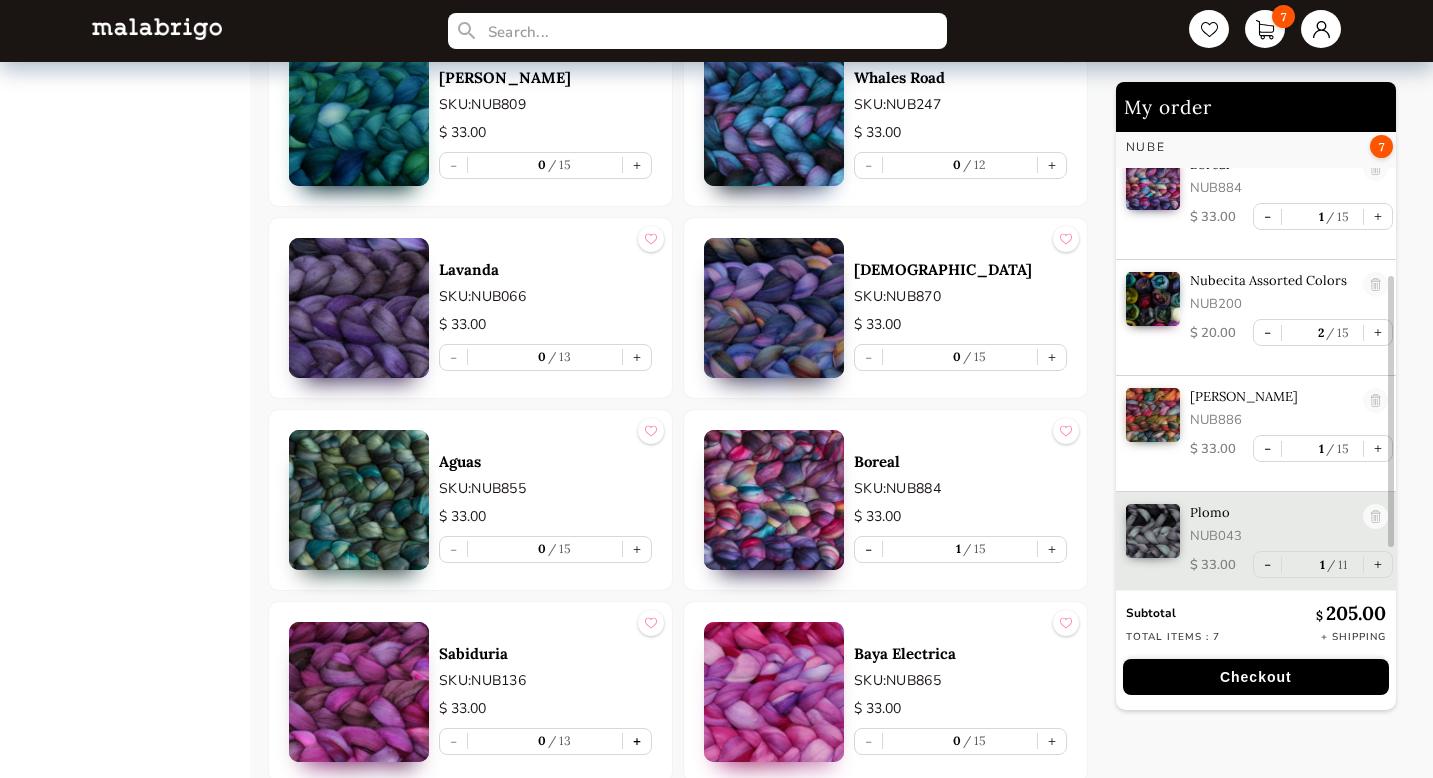 click on "+" at bounding box center [637, 741] 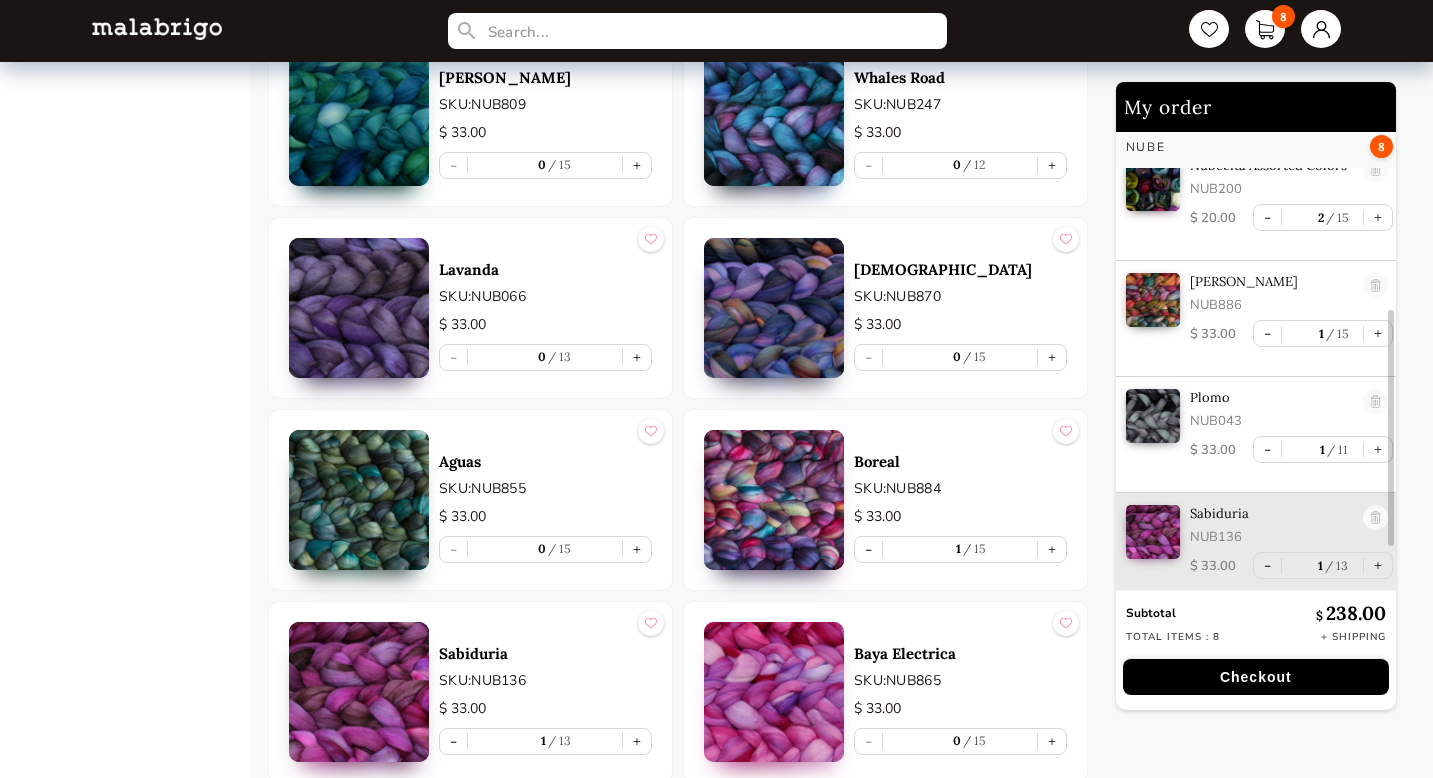 scroll, scrollTop: 373, scrollLeft: 0, axis: vertical 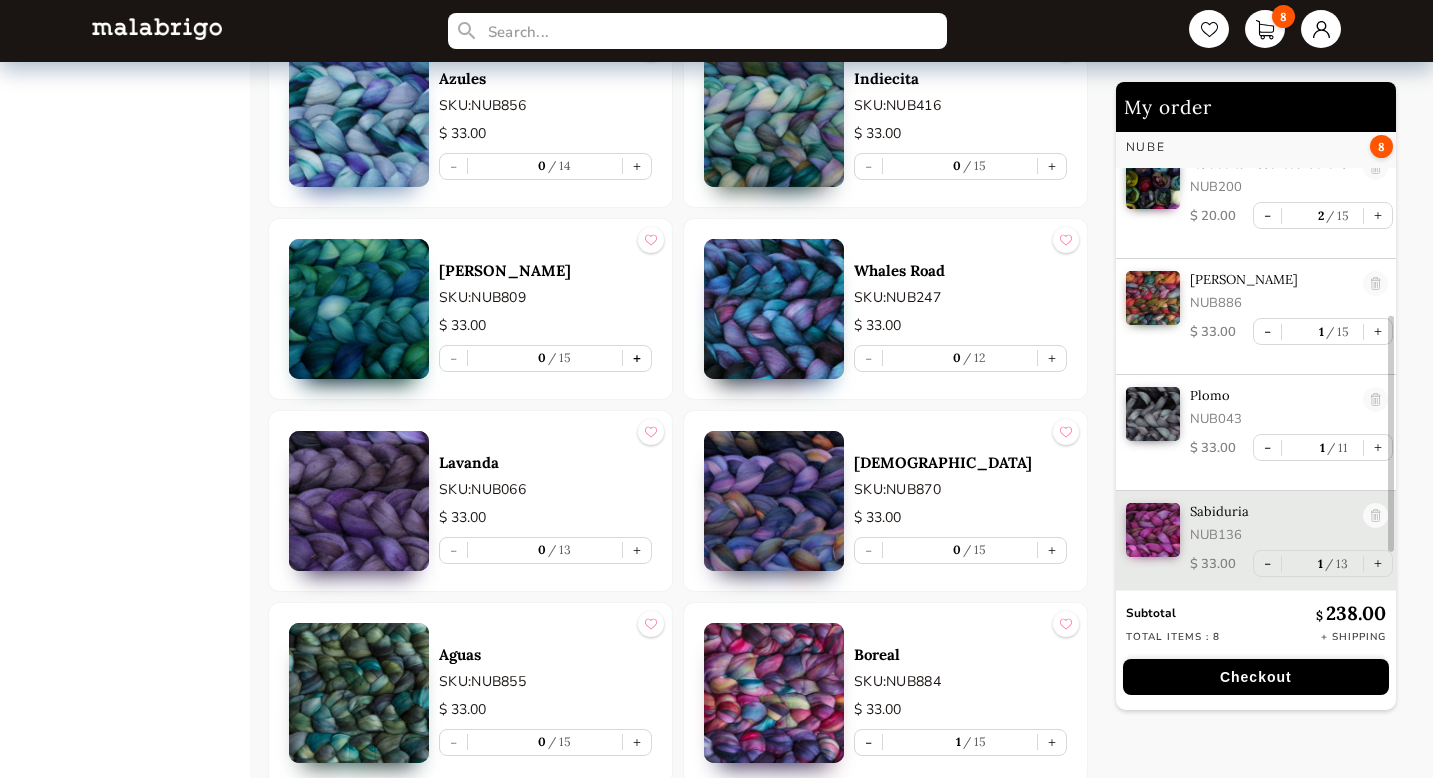 click on "+" at bounding box center (637, 358) 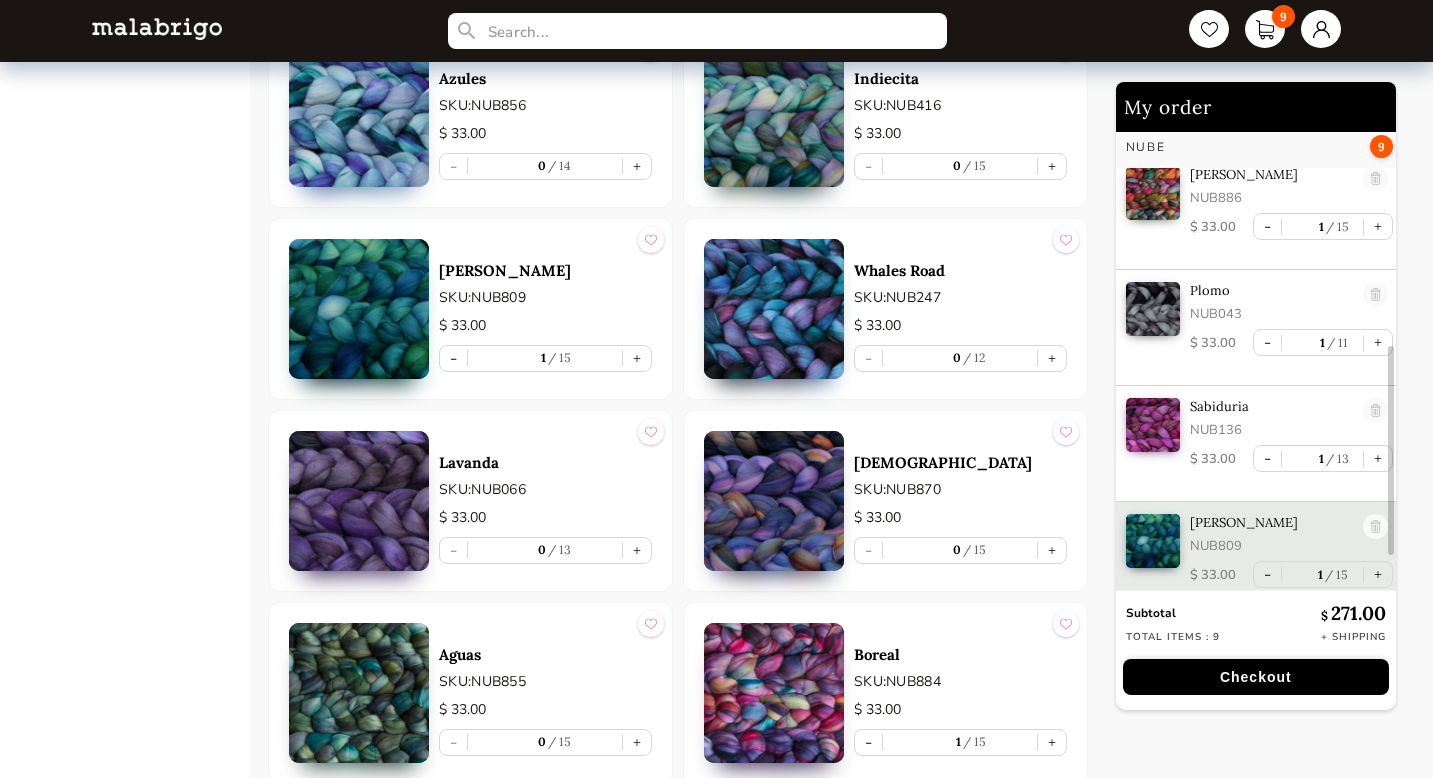 scroll, scrollTop: 488, scrollLeft: 0, axis: vertical 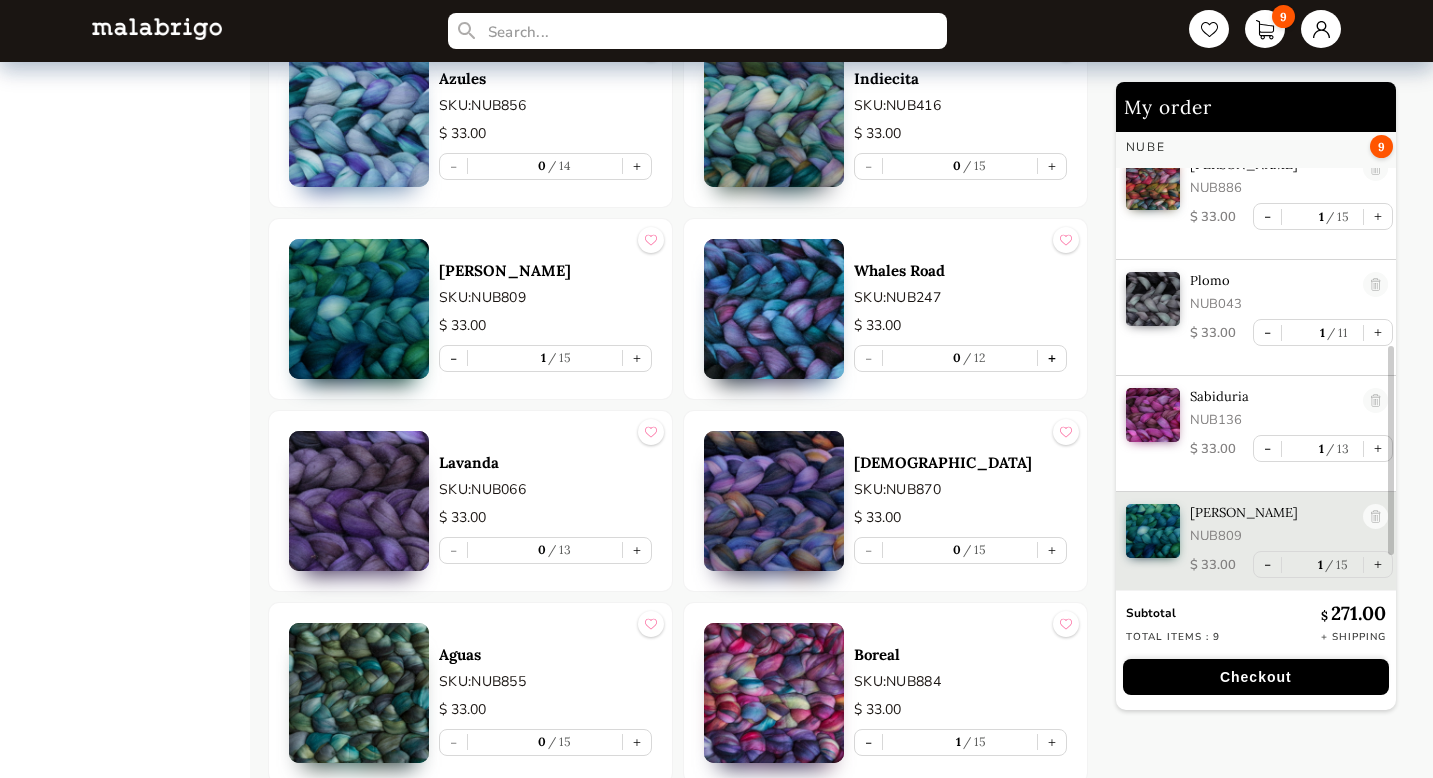 click on "+" at bounding box center [1052, 358] 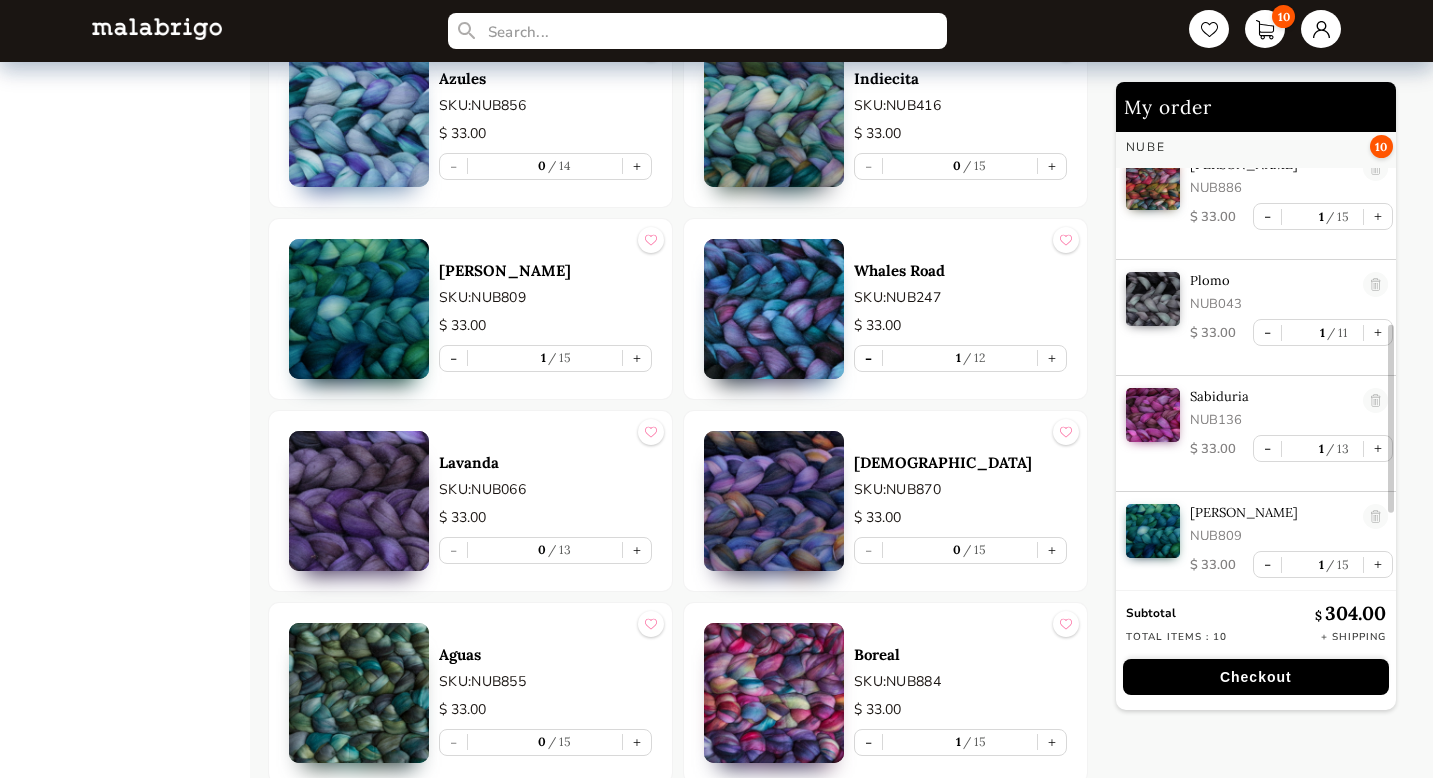 scroll, scrollTop: 604, scrollLeft: 0, axis: vertical 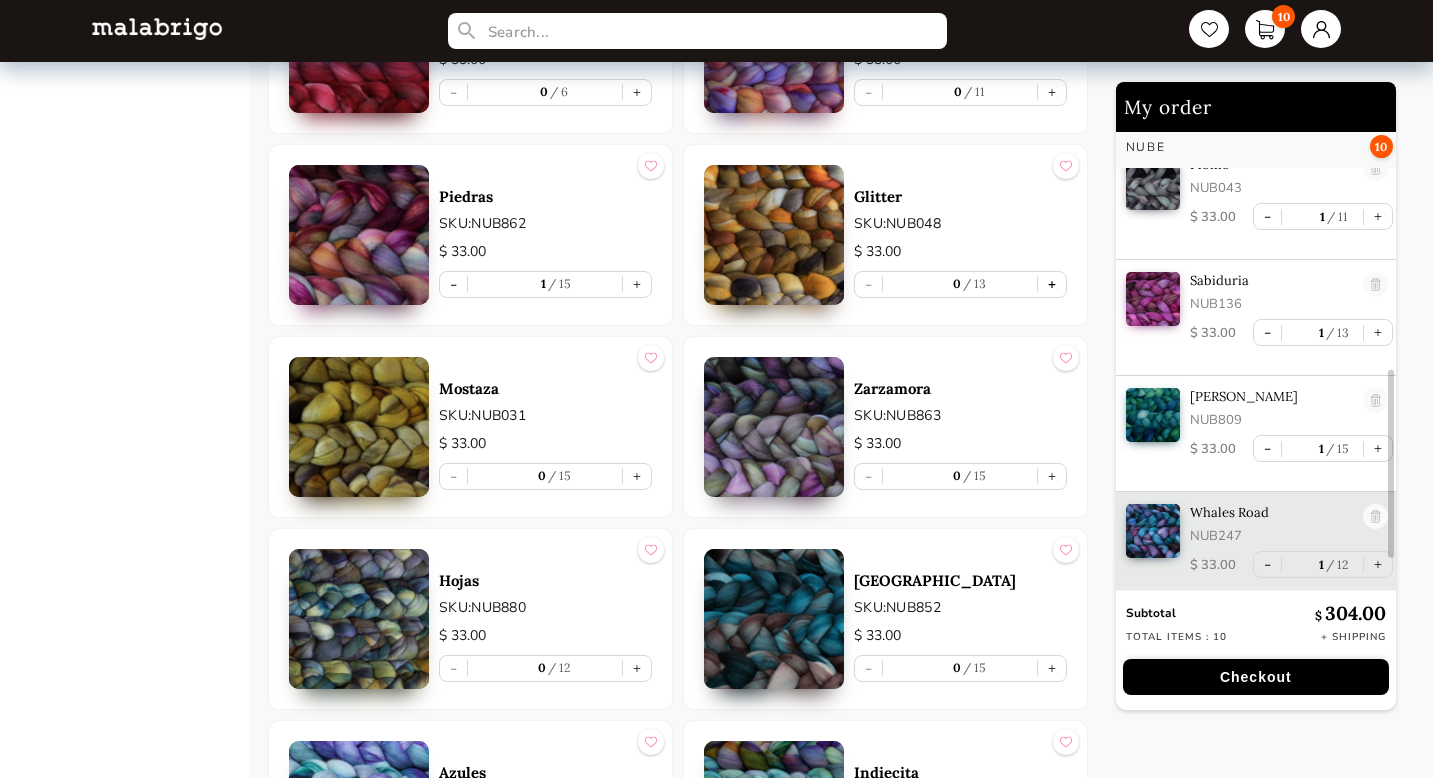 click on "+" at bounding box center [1052, 284] 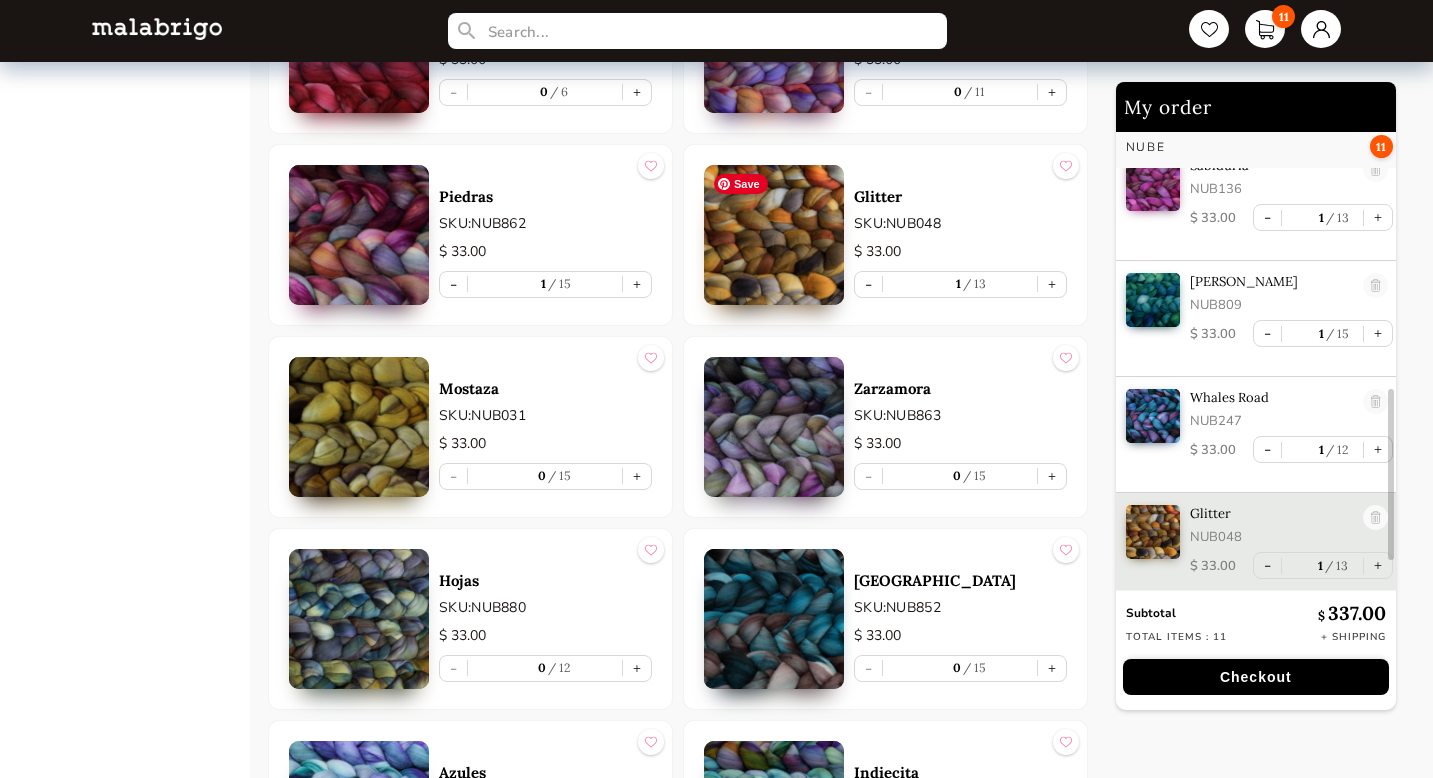 scroll, scrollTop: 720, scrollLeft: 0, axis: vertical 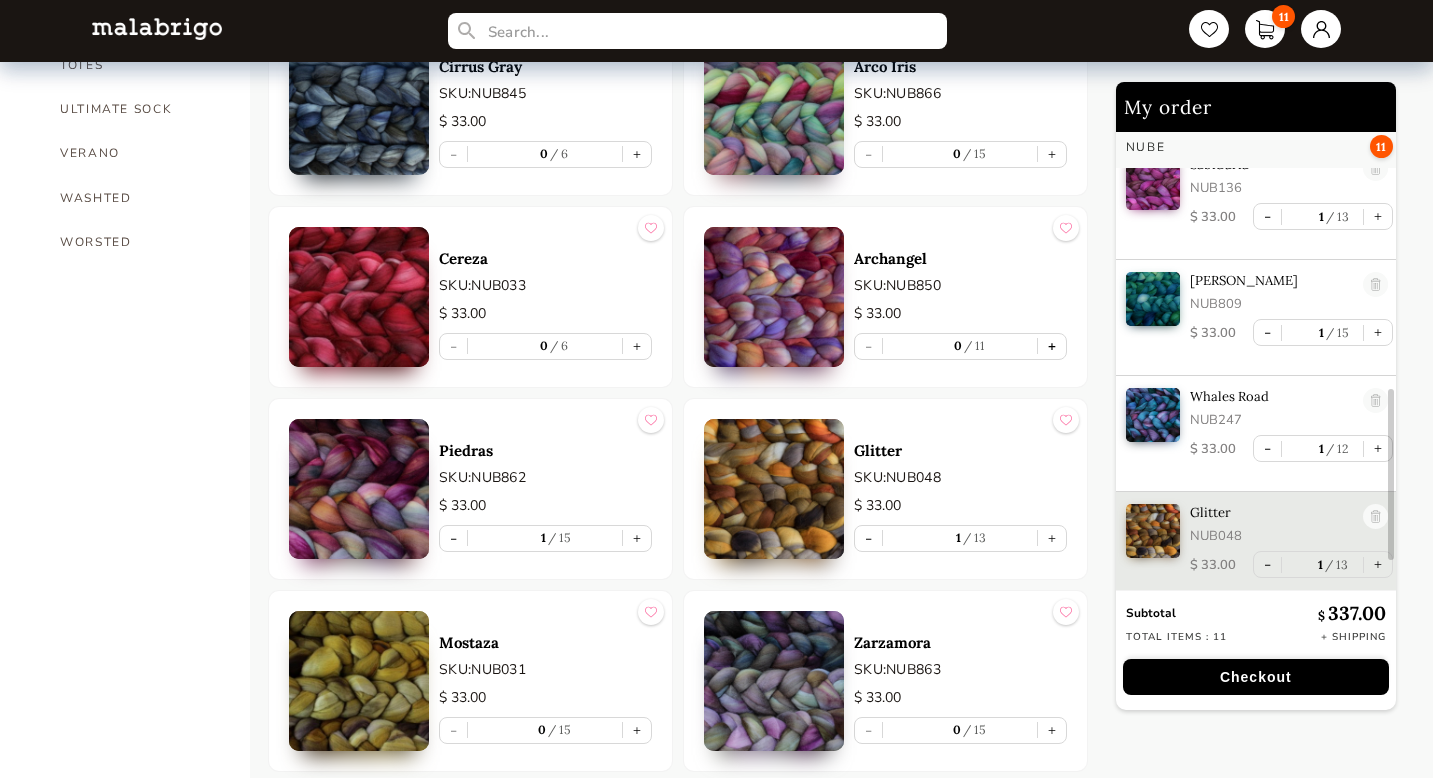 click on "+" at bounding box center [1052, 346] 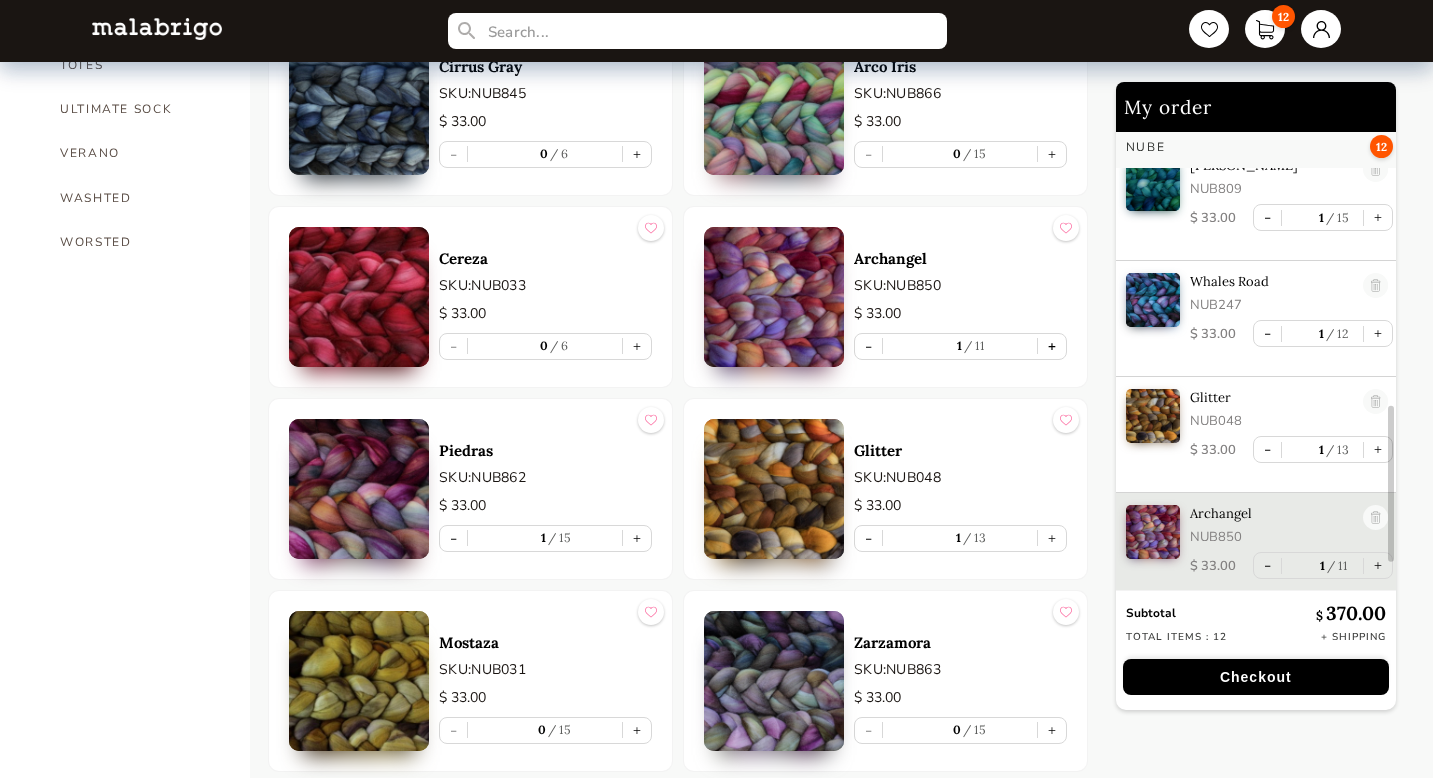 scroll, scrollTop: 836, scrollLeft: 0, axis: vertical 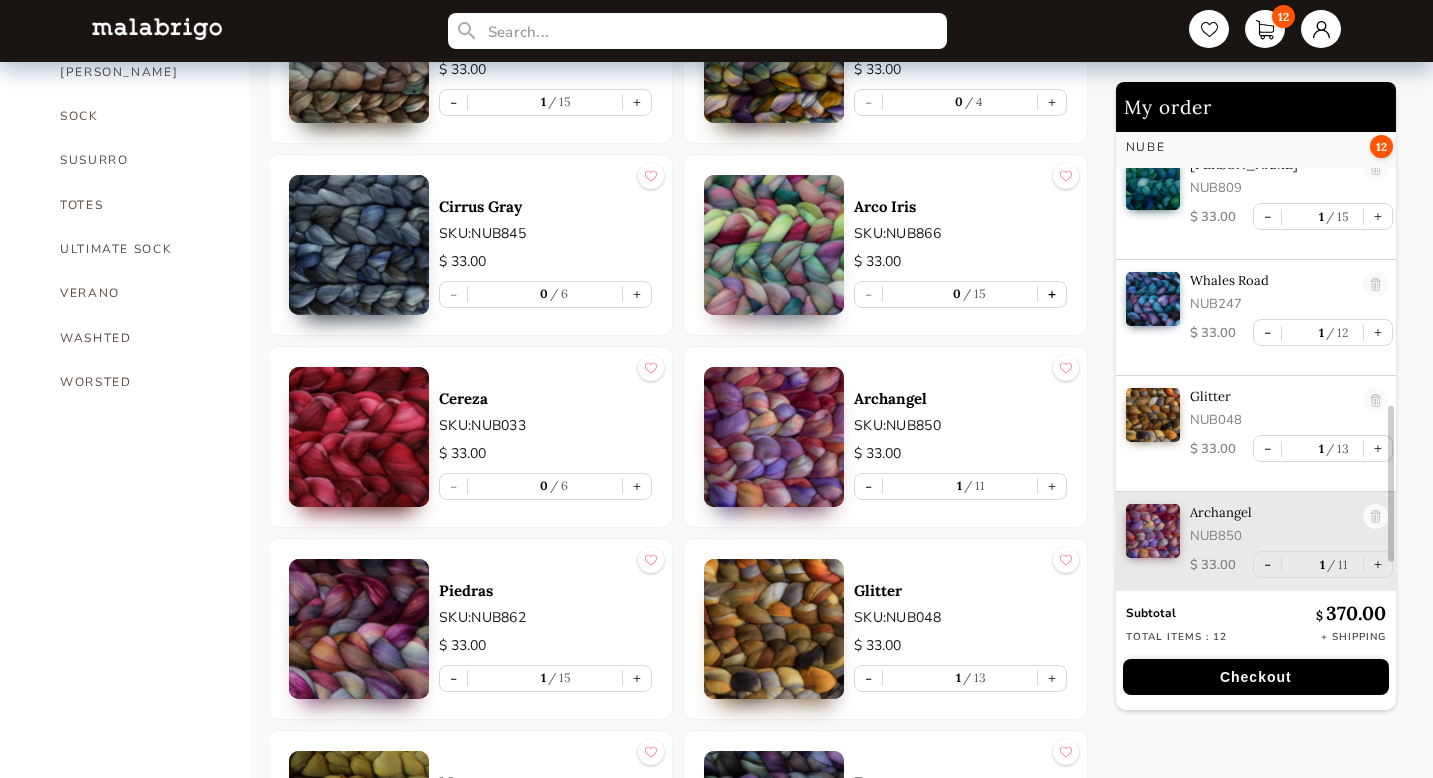 click on "+" at bounding box center [1052, 294] 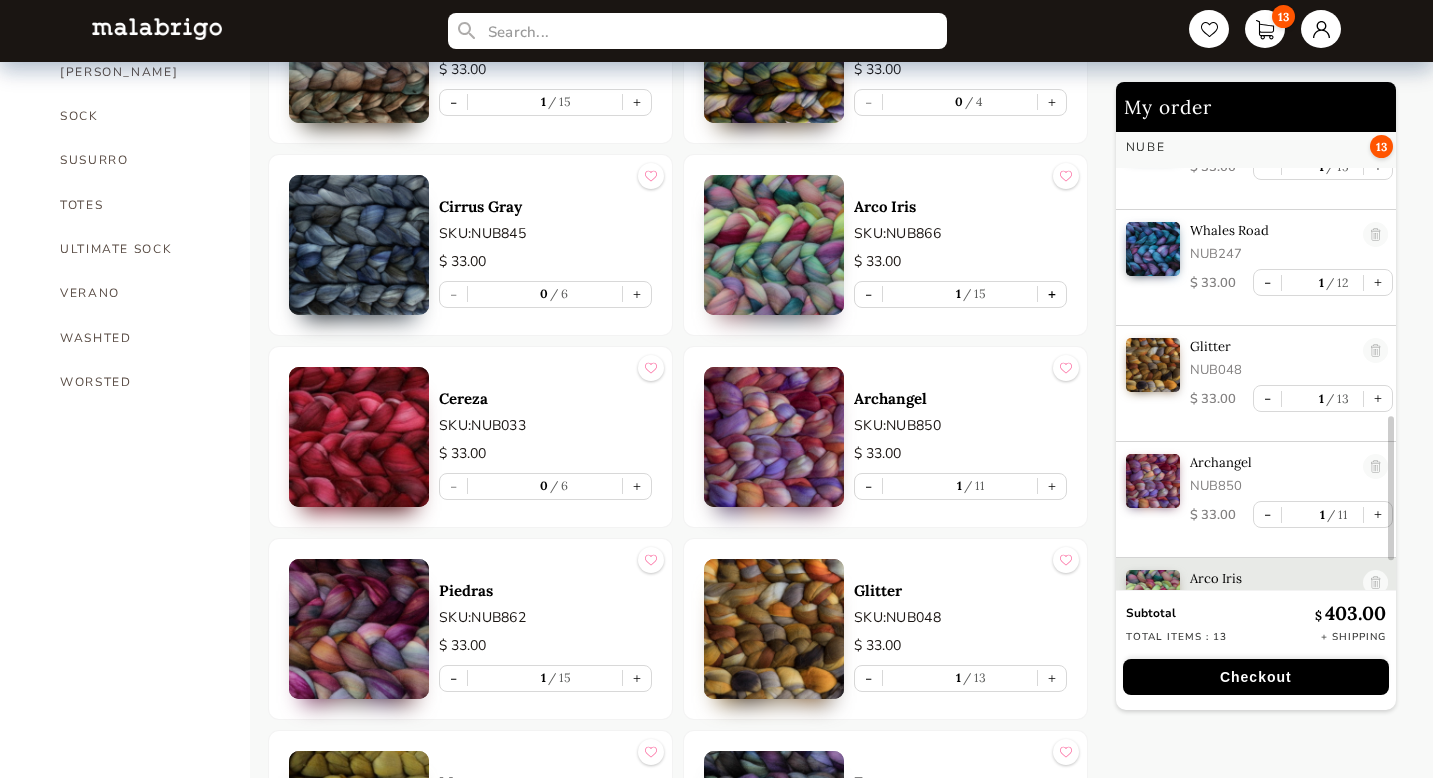 scroll, scrollTop: 952, scrollLeft: 0, axis: vertical 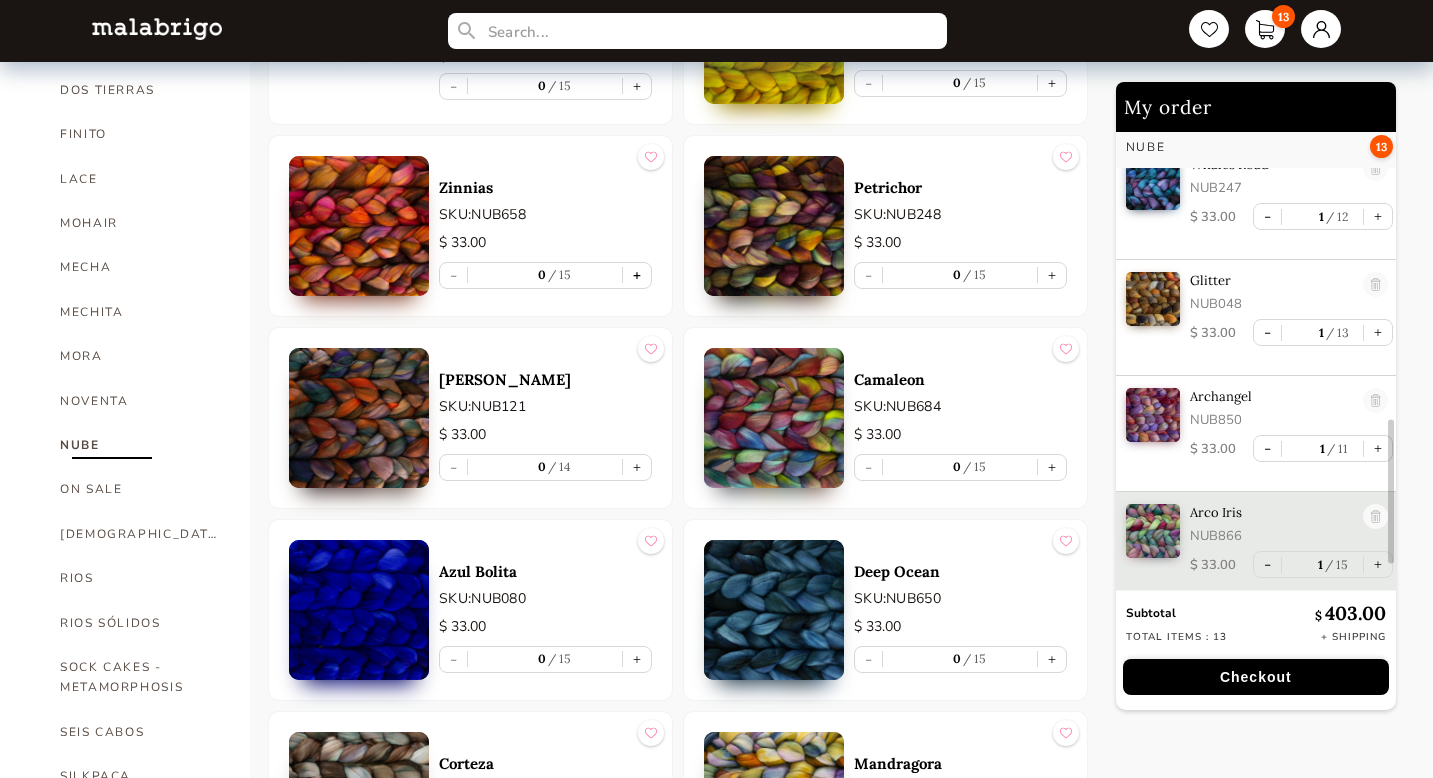 click on "+" at bounding box center (637, 275) 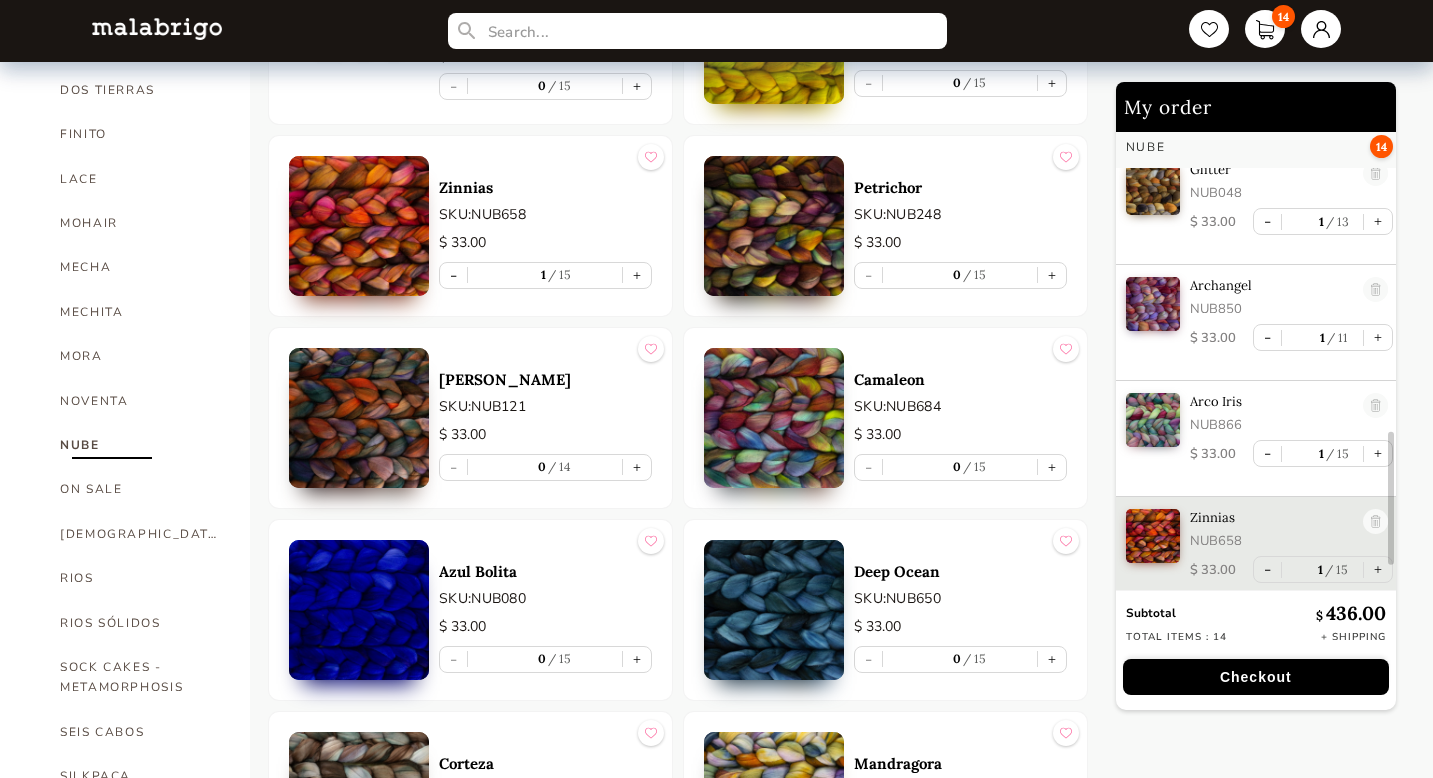 scroll, scrollTop: 1068, scrollLeft: 0, axis: vertical 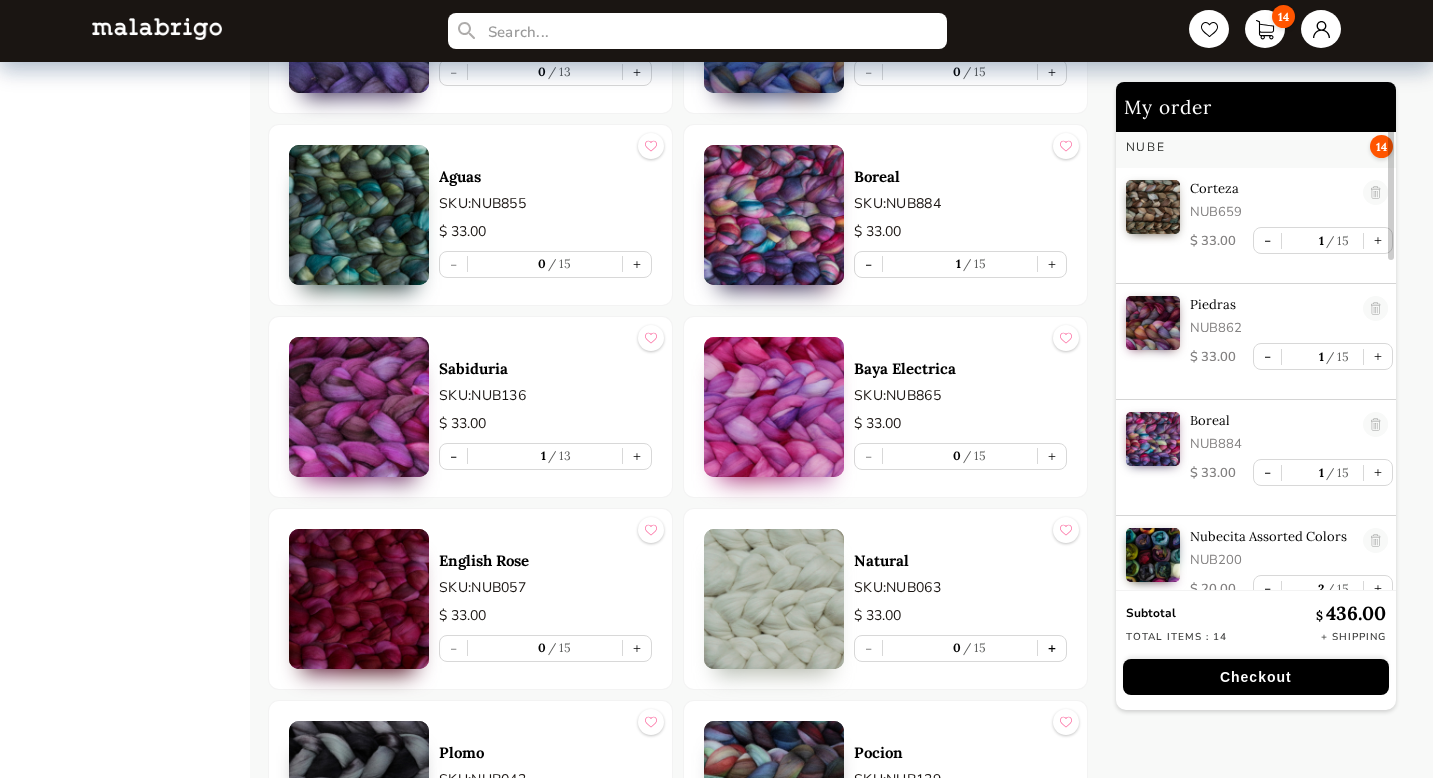 click on "+" at bounding box center (1052, 648) 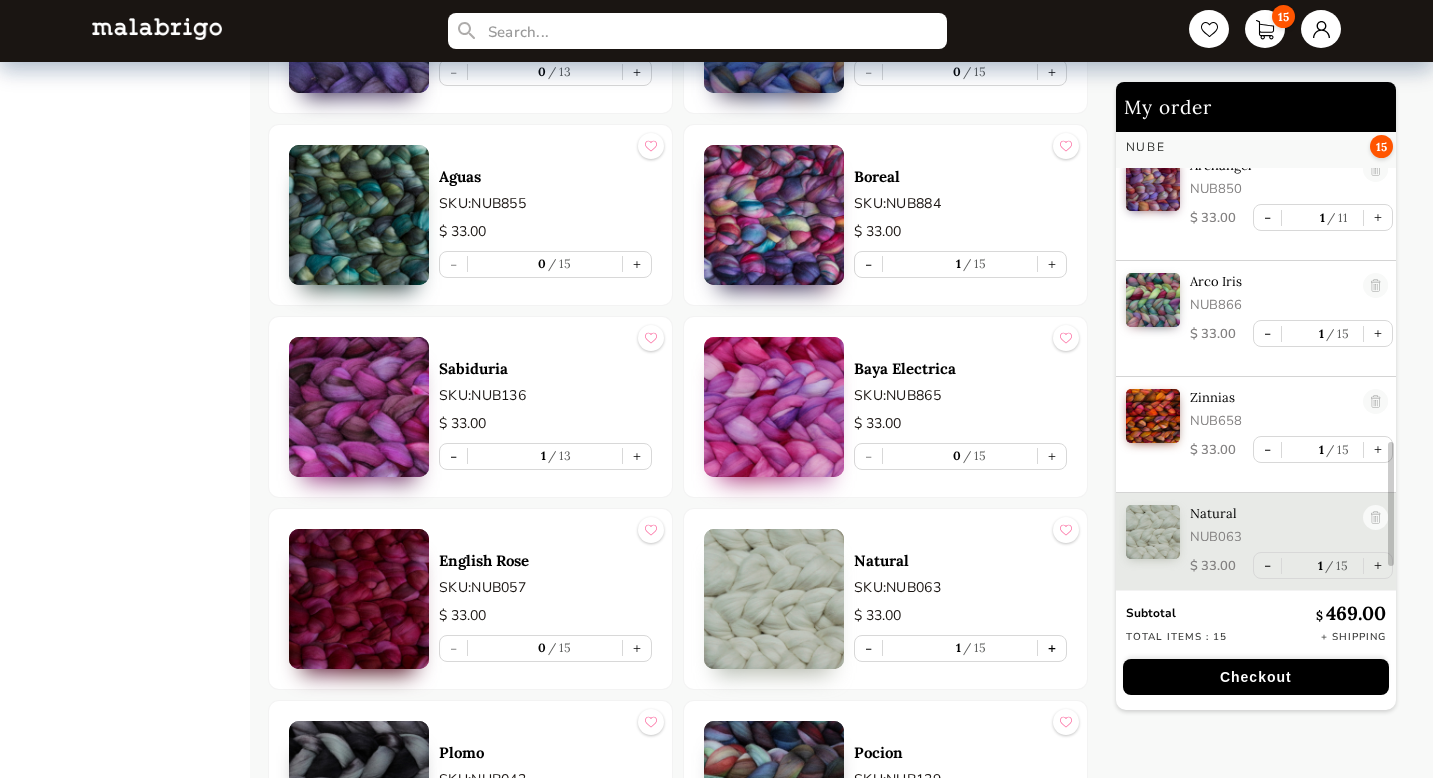 scroll, scrollTop: 1184, scrollLeft: 0, axis: vertical 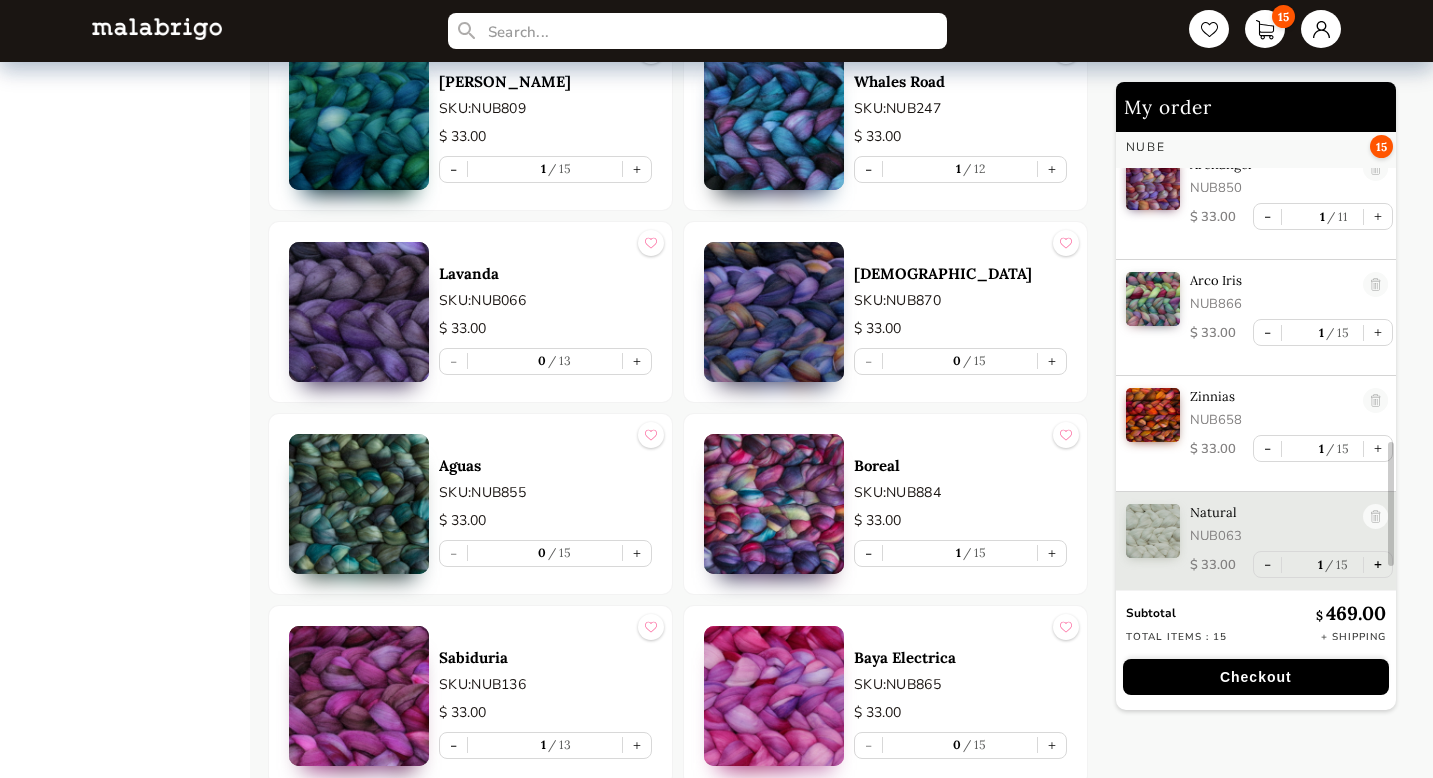 click on "+" at bounding box center [1378, 564] 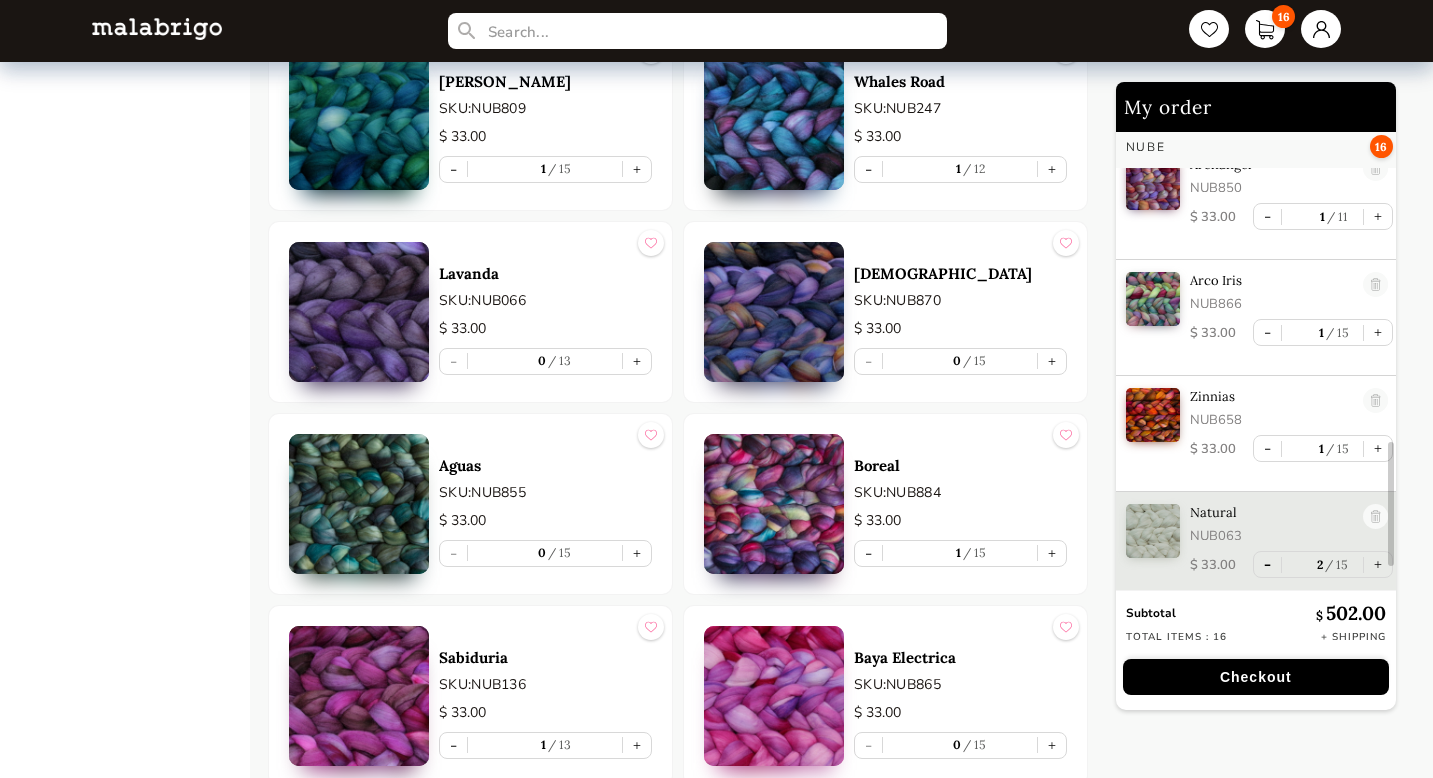 click on "-" at bounding box center (1267, 564) 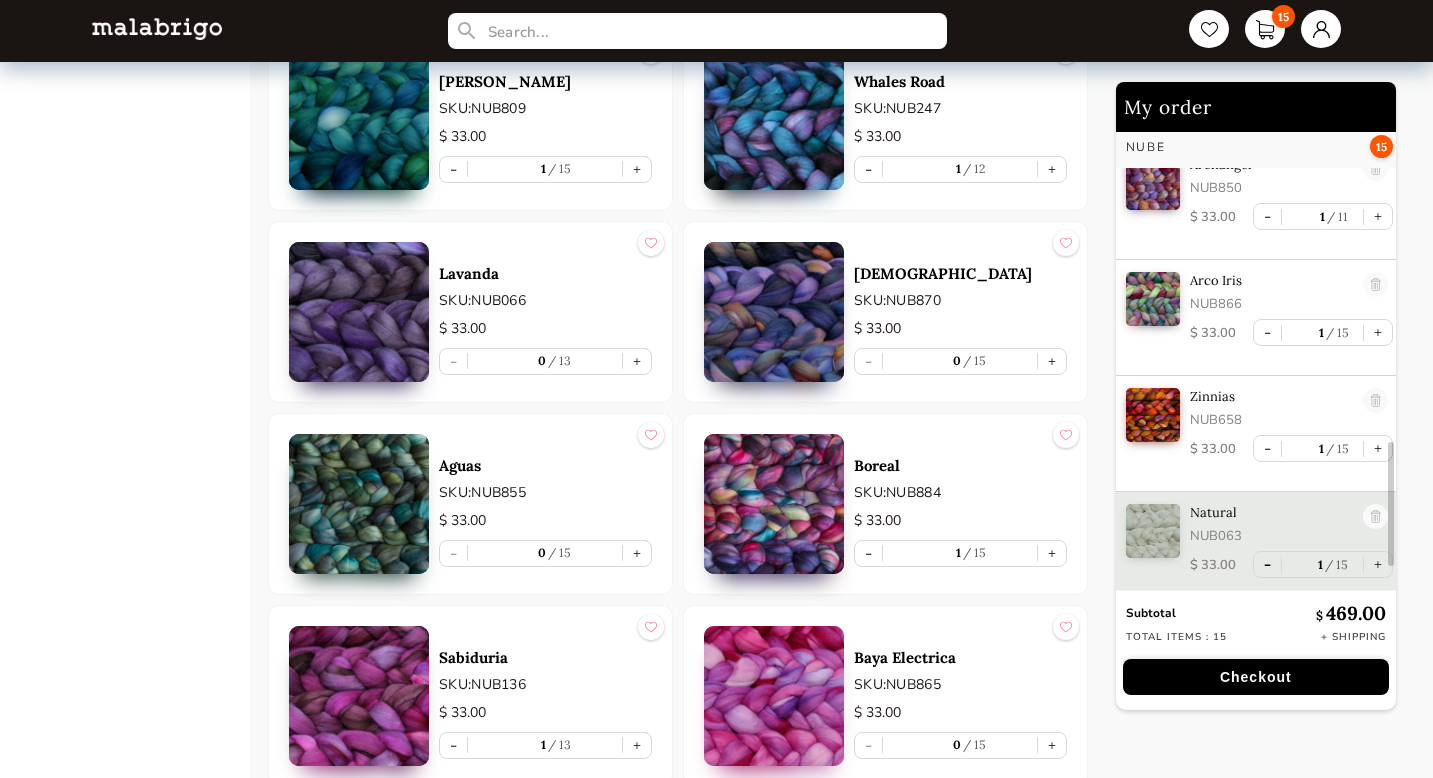 click on "-" at bounding box center (1267, 564) 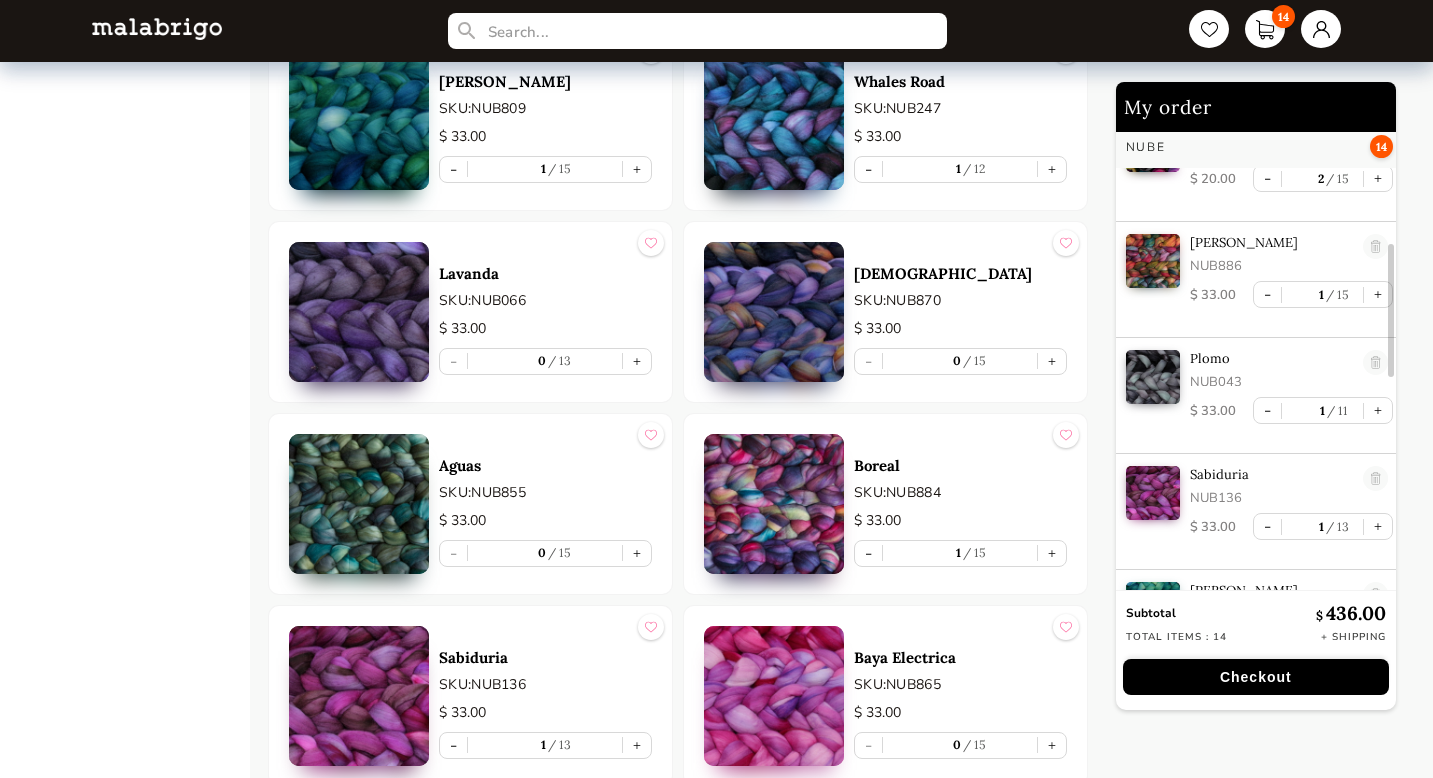 scroll, scrollTop: 464, scrollLeft: 0, axis: vertical 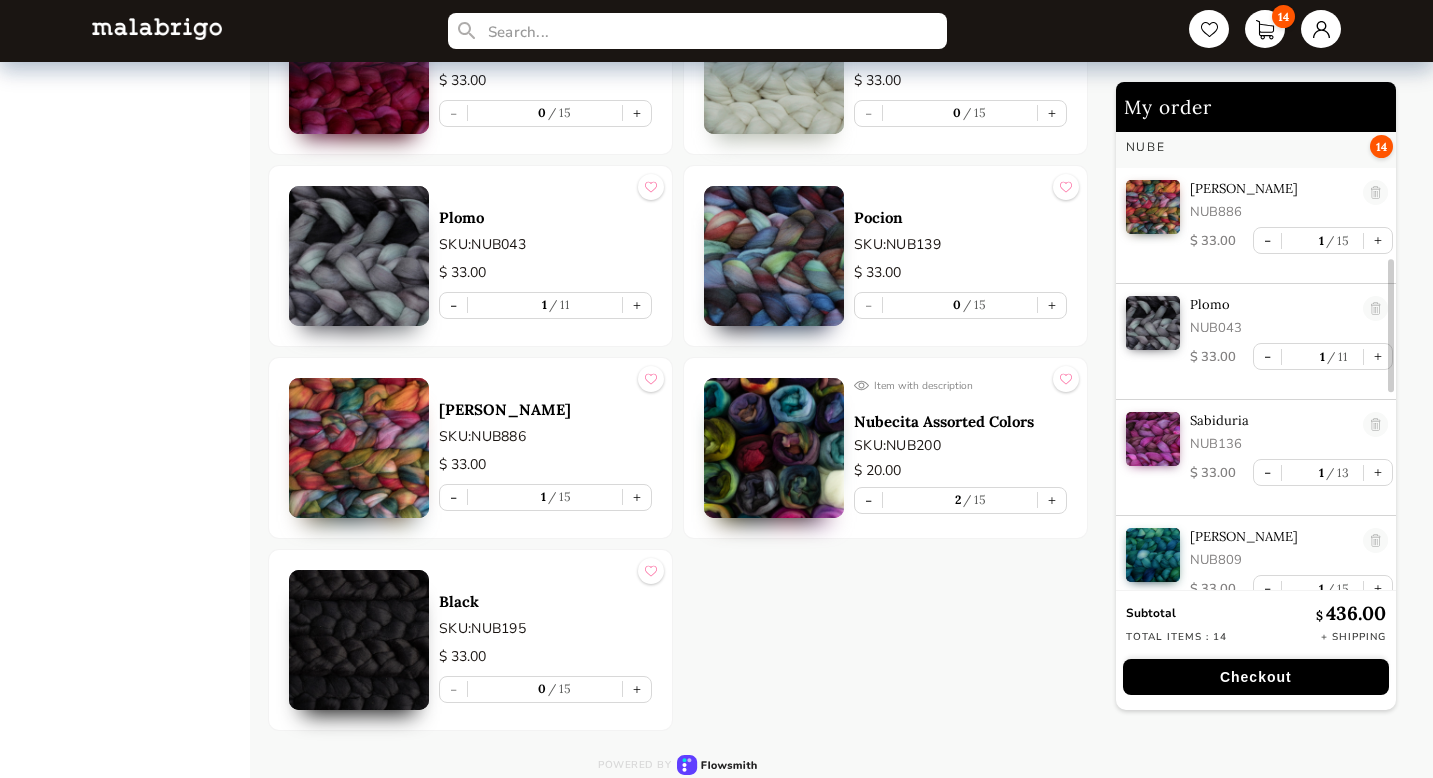 click on "Checkout" at bounding box center [1256, 677] 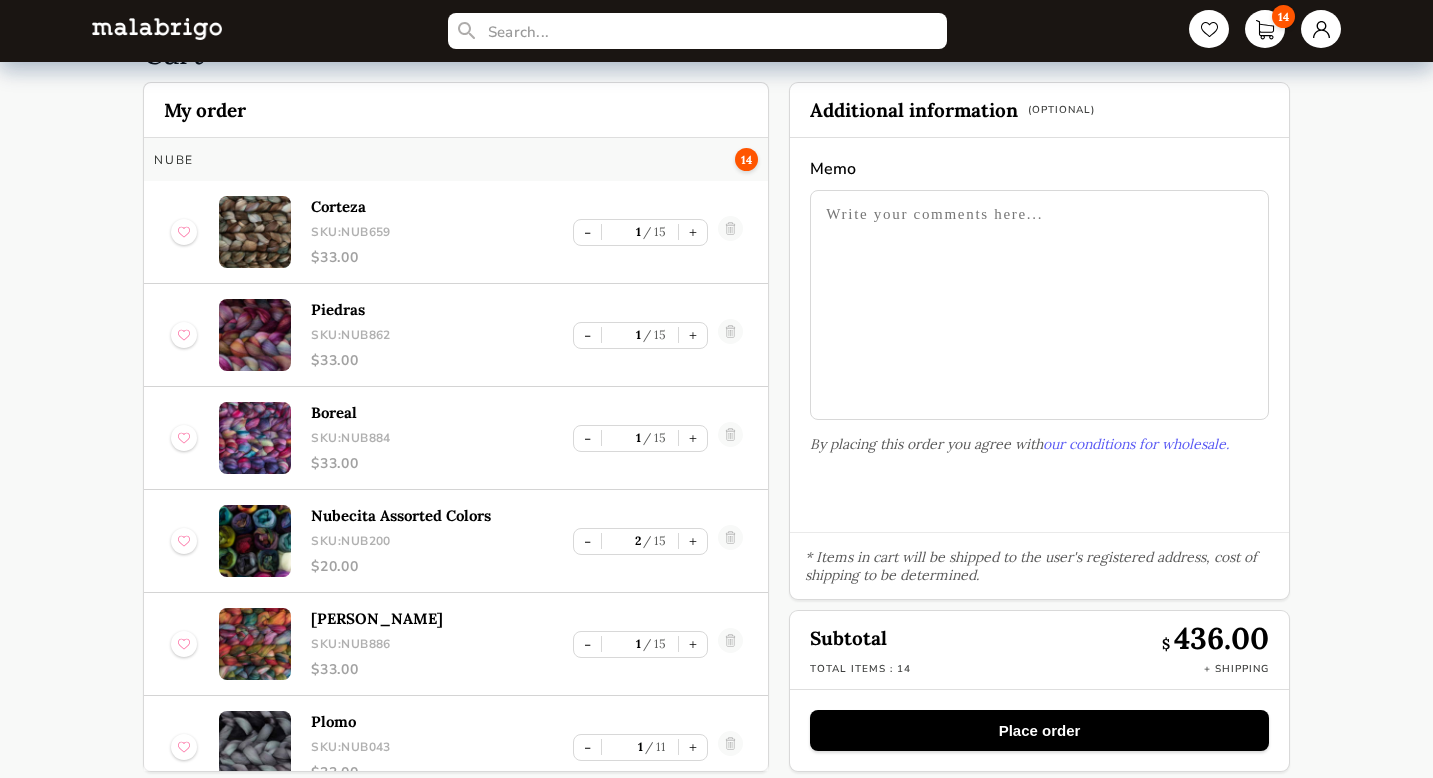 scroll, scrollTop: 94, scrollLeft: 0, axis: vertical 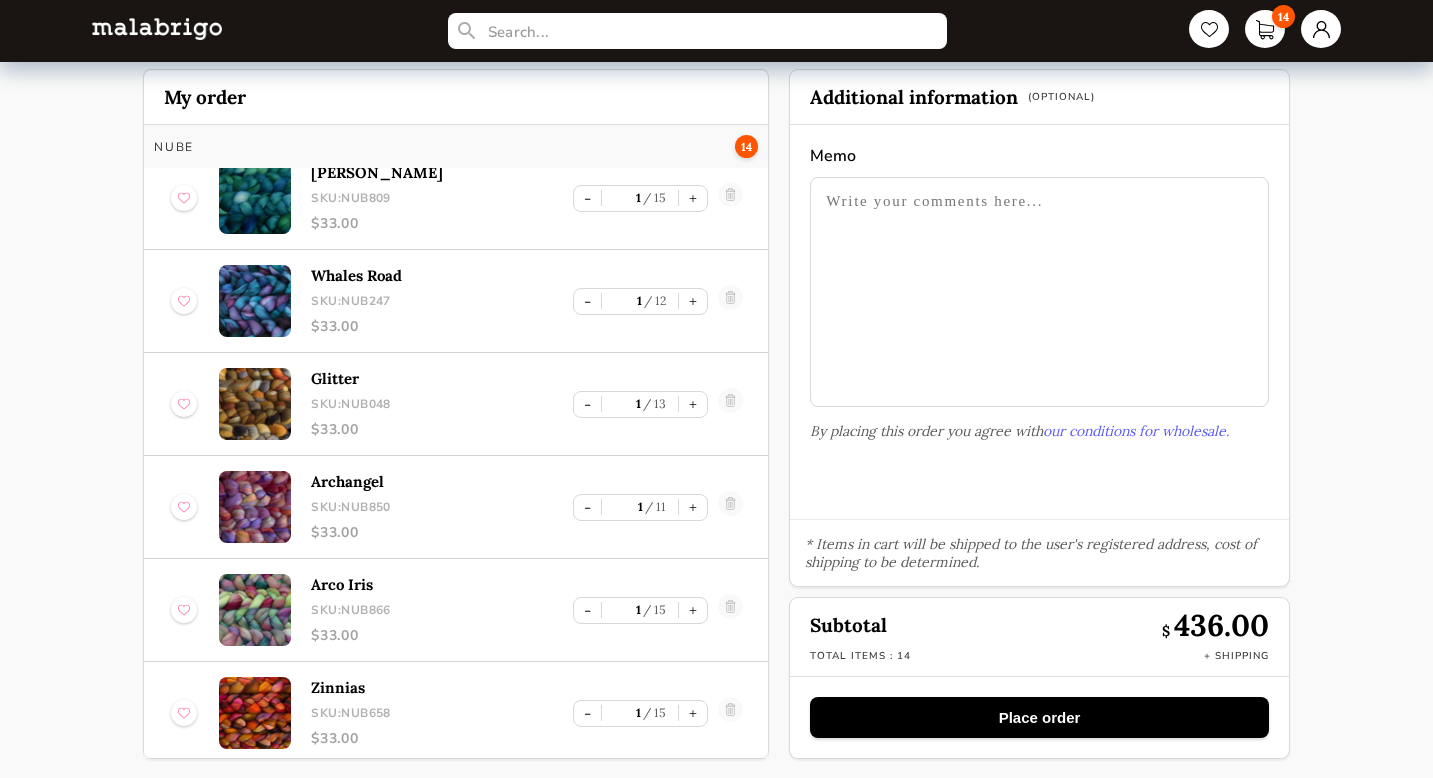 click on "Place order" at bounding box center (1039, 717) 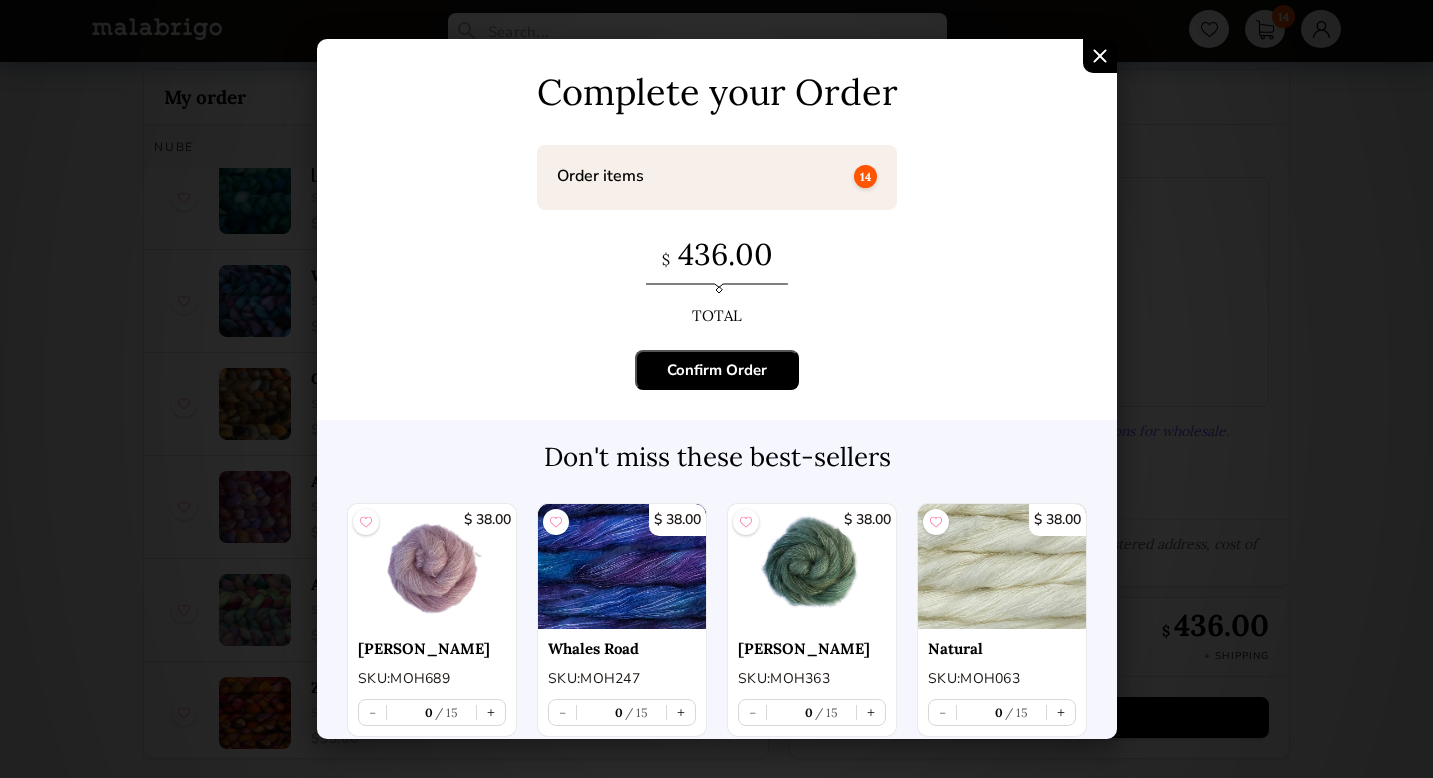 click on "Confirm Order" at bounding box center [717, 370] 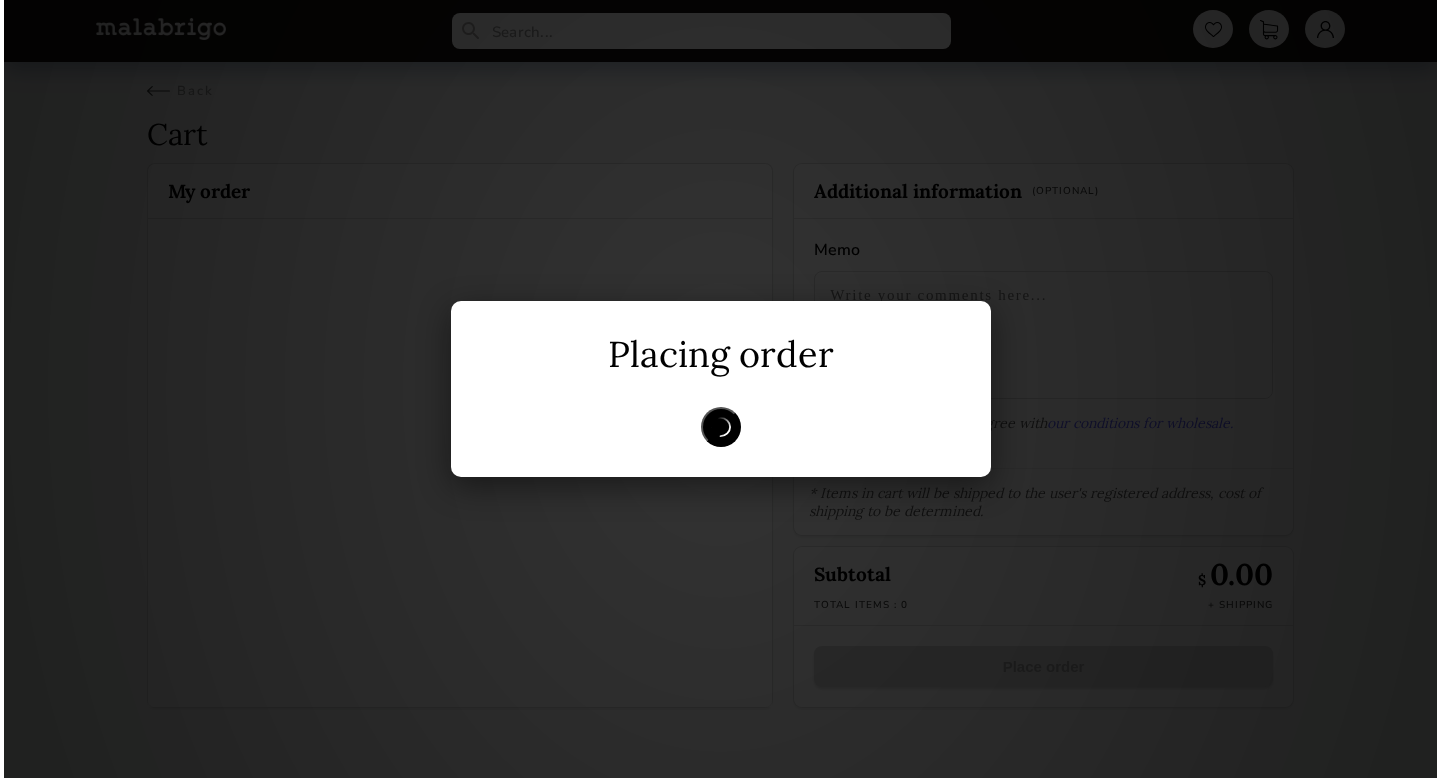 scroll, scrollTop: 0, scrollLeft: 0, axis: both 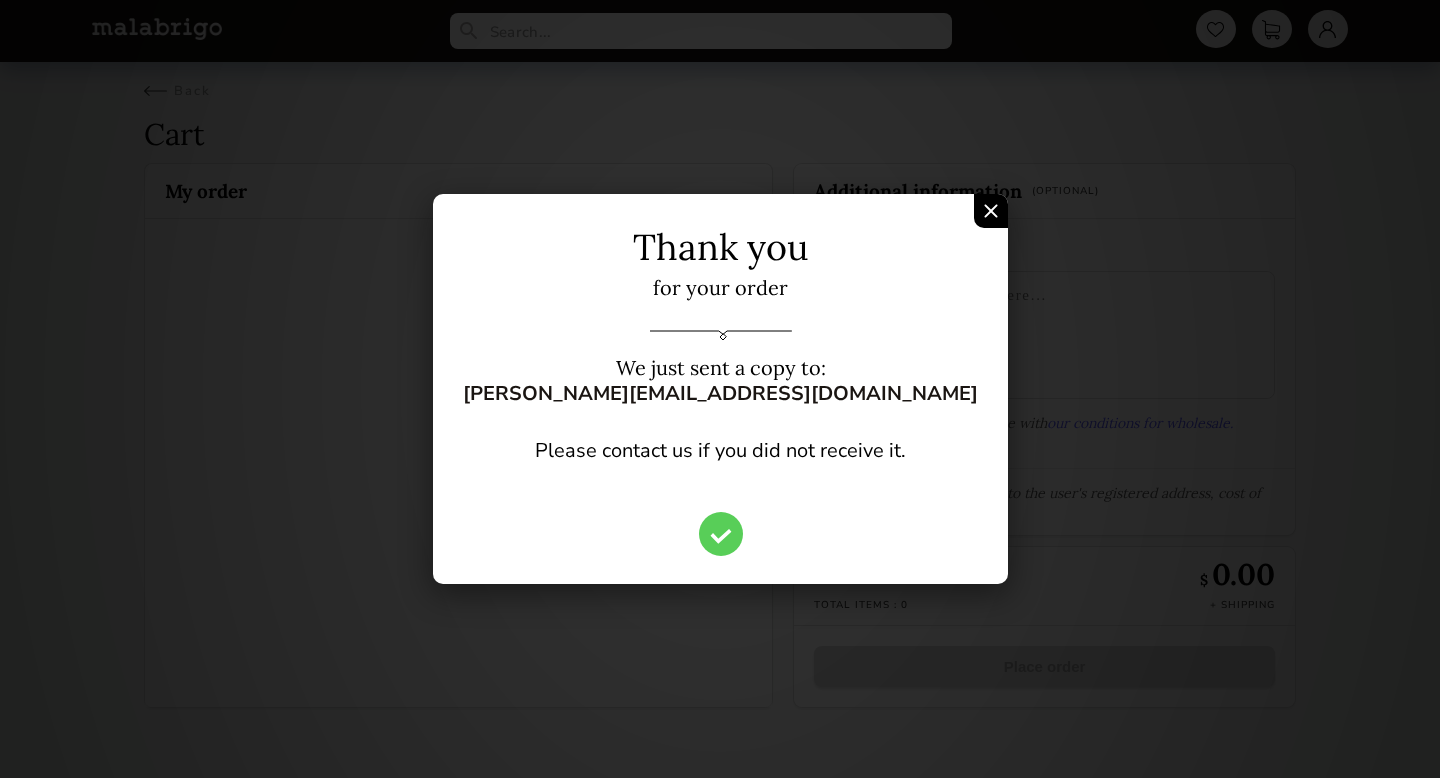 click at bounding box center (991, 211) 